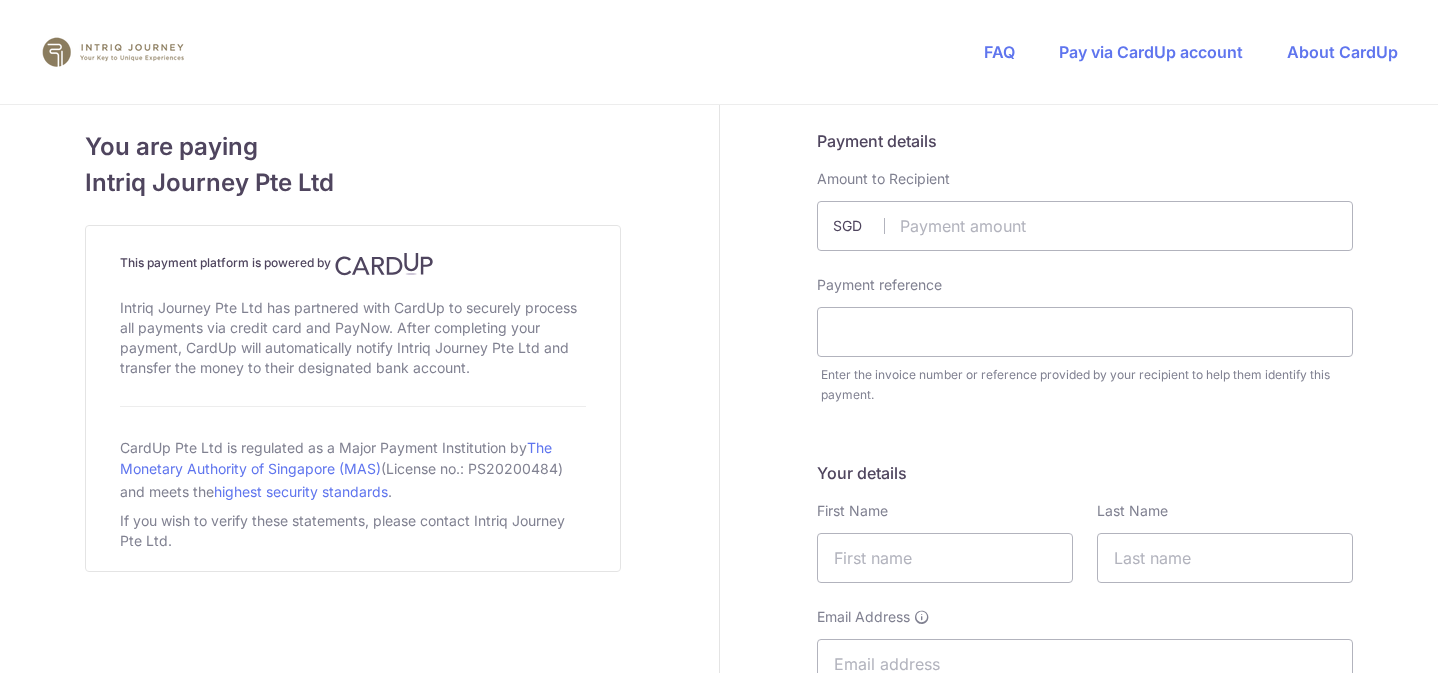 scroll, scrollTop: 0, scrollLeft: 0, axis: both 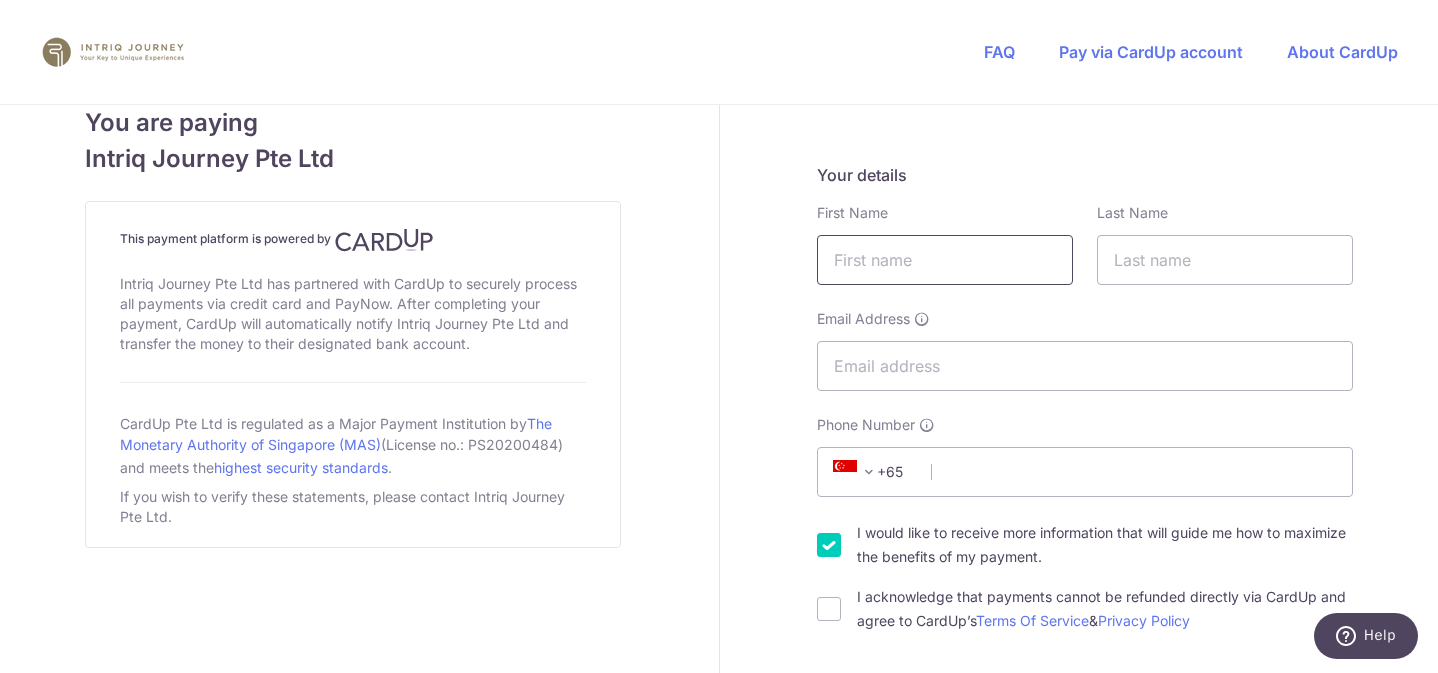 click at bounding box center [945, 260] 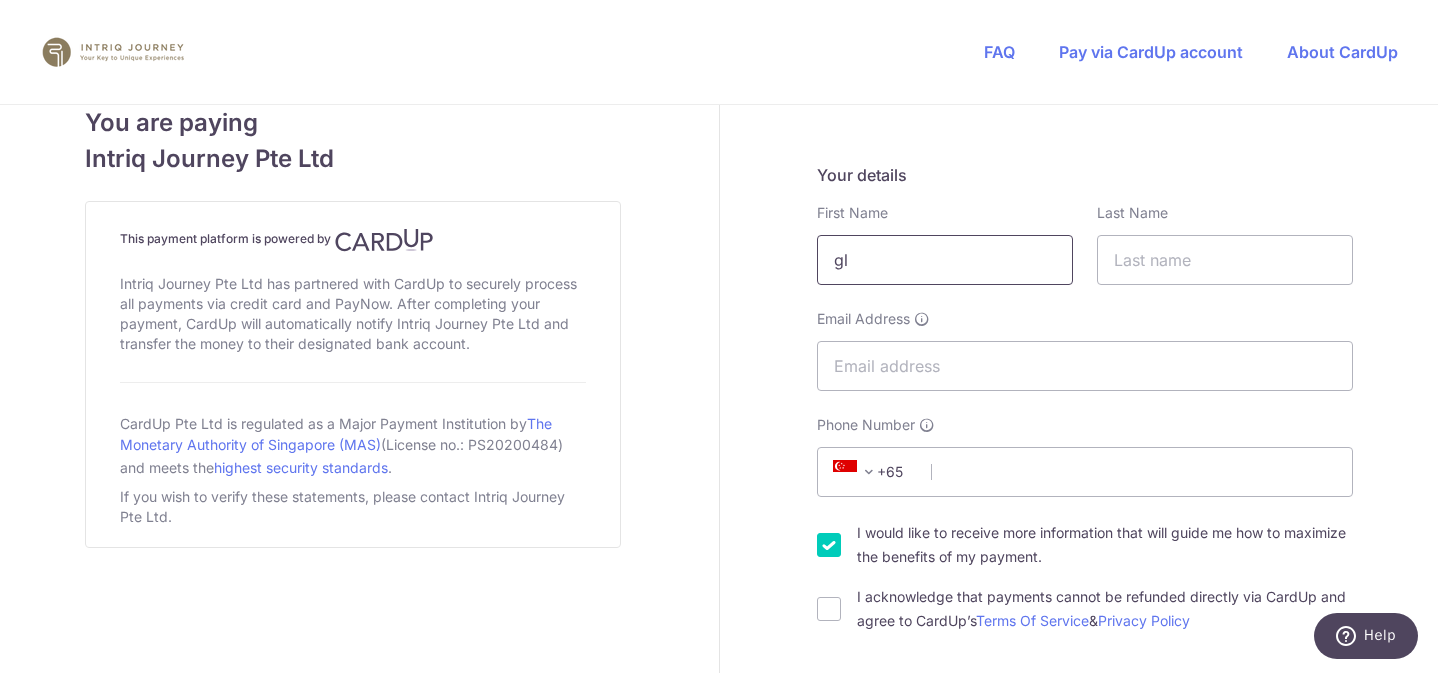 type on "g" 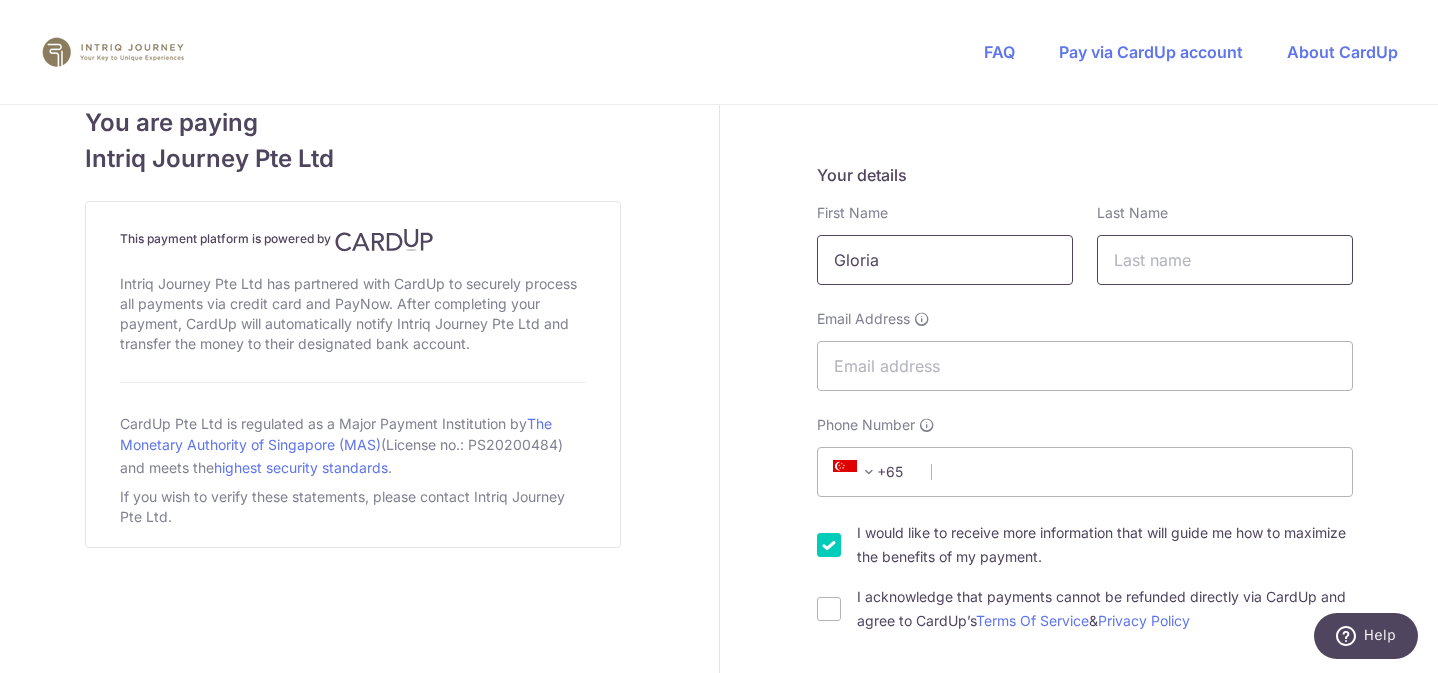 type on "Gloria" 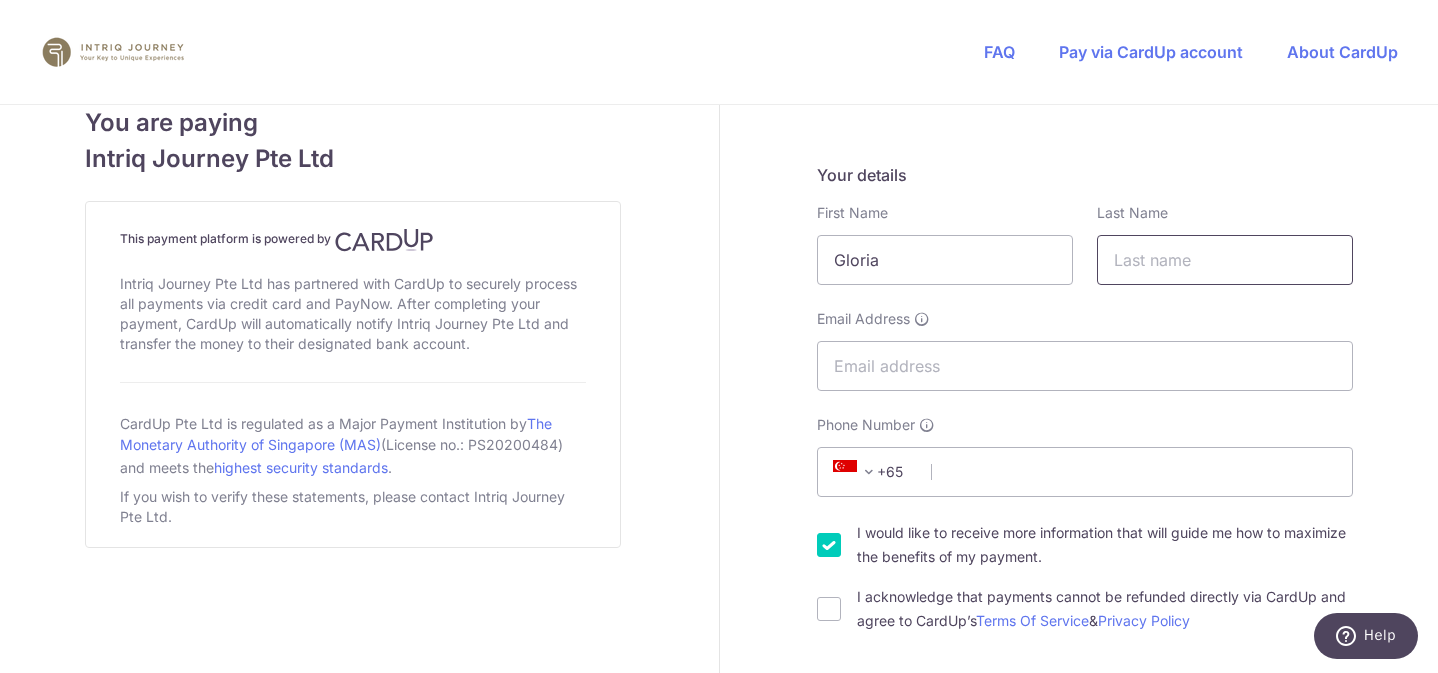 click at bounding box center [1225, 260] 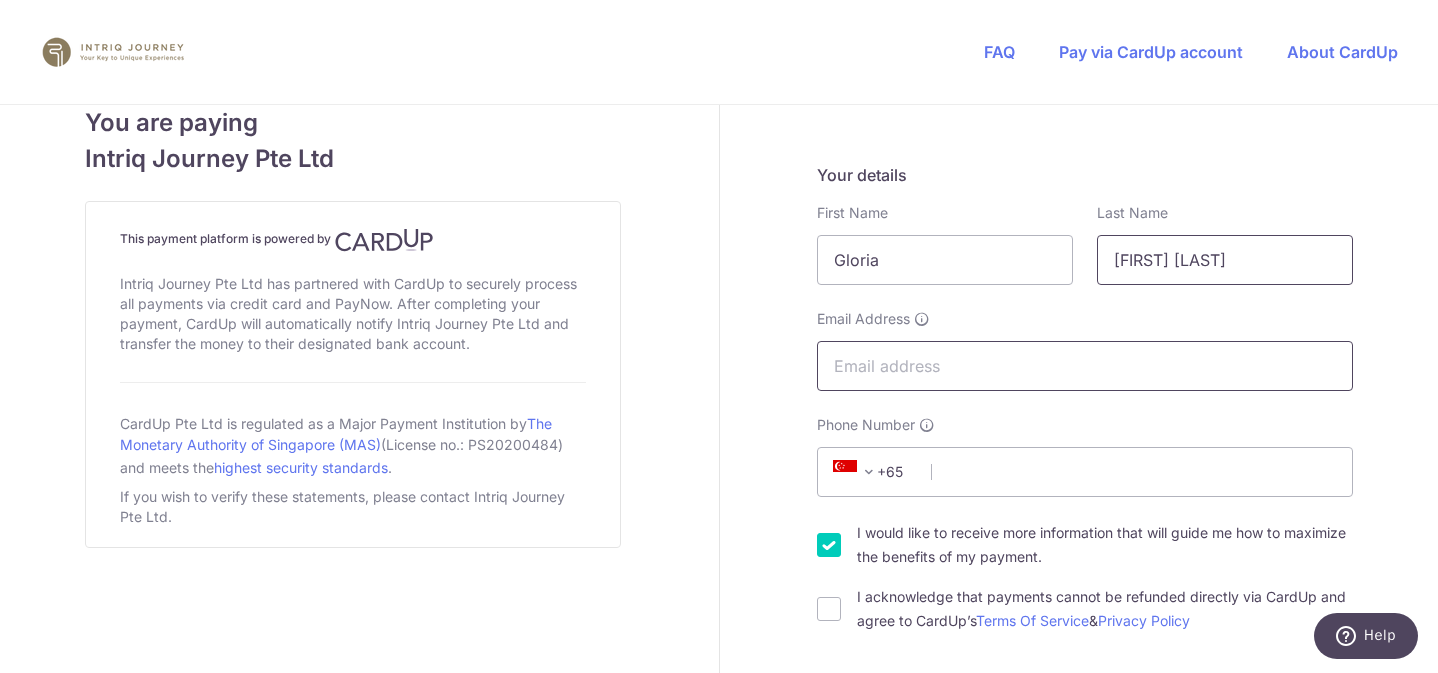 type on "[FIRST] [LAST]" 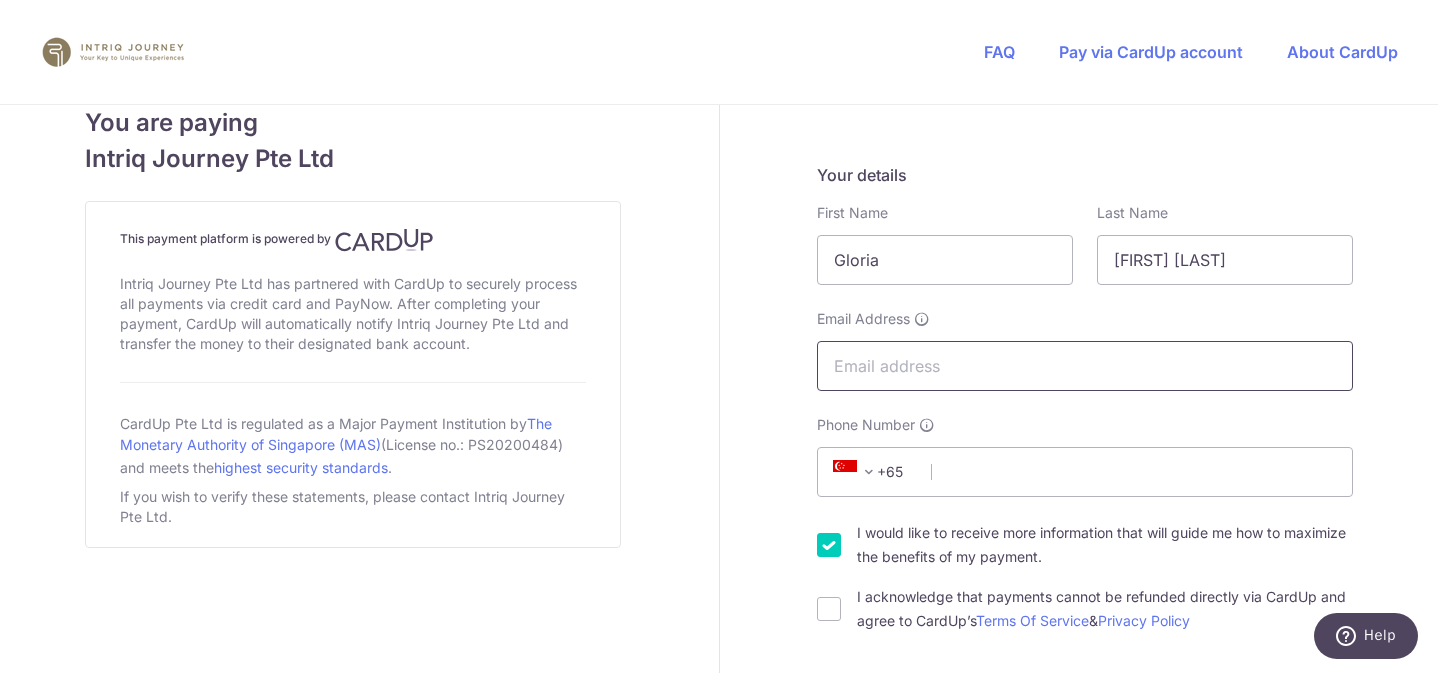 click on "Email Address" at bounding box center [1085, 366] 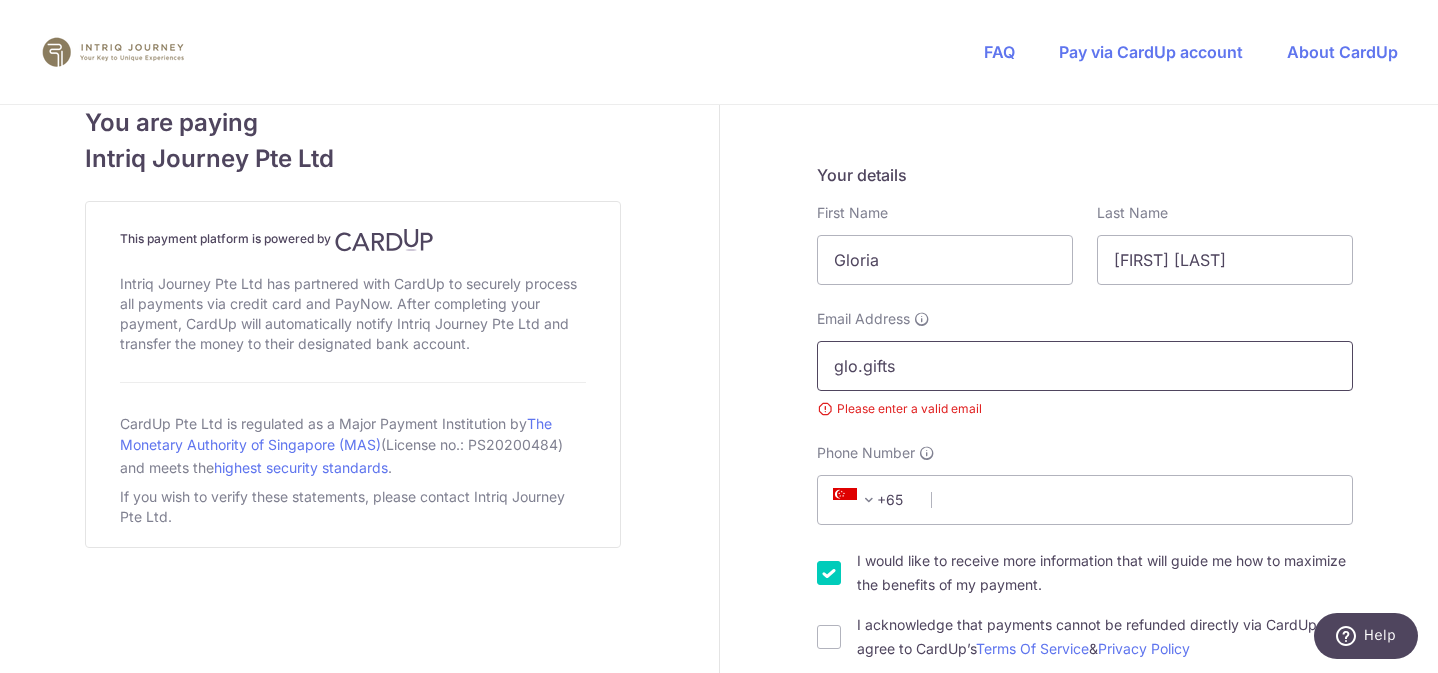 type on "[EMAIL]" 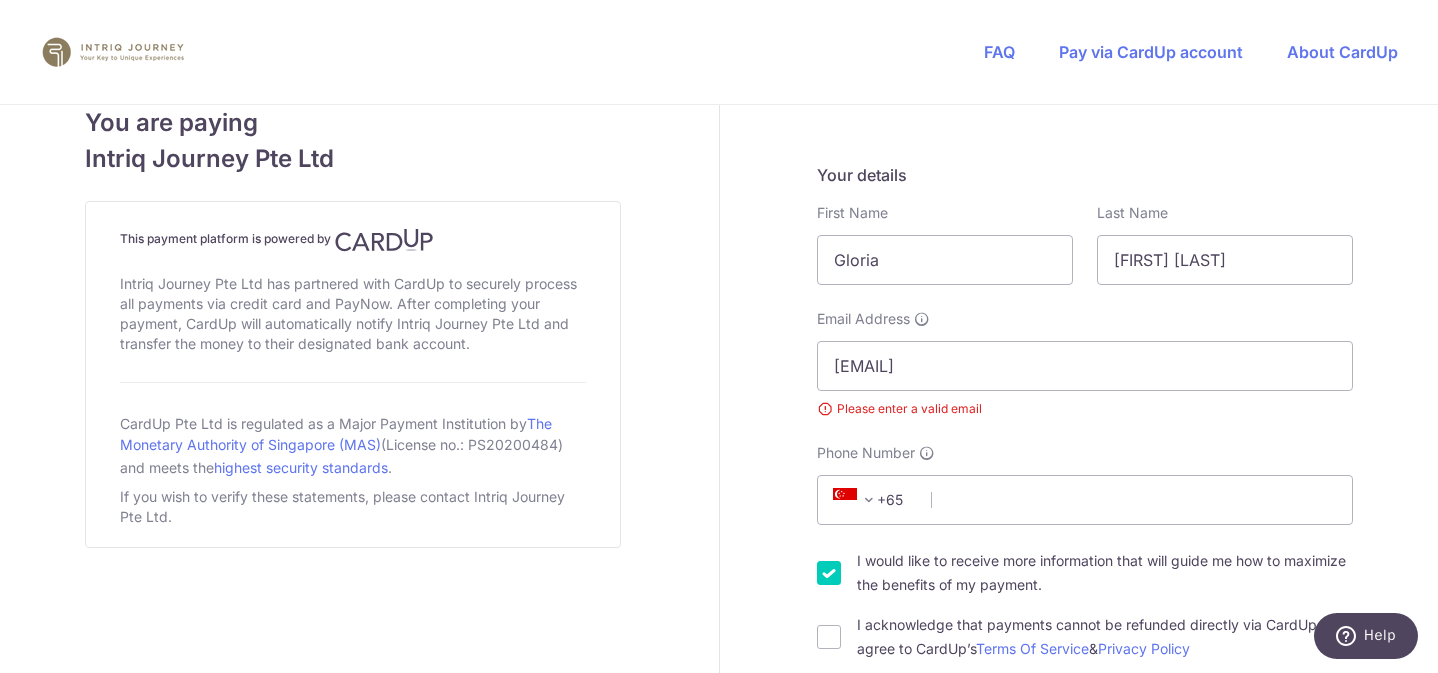 select on "230" 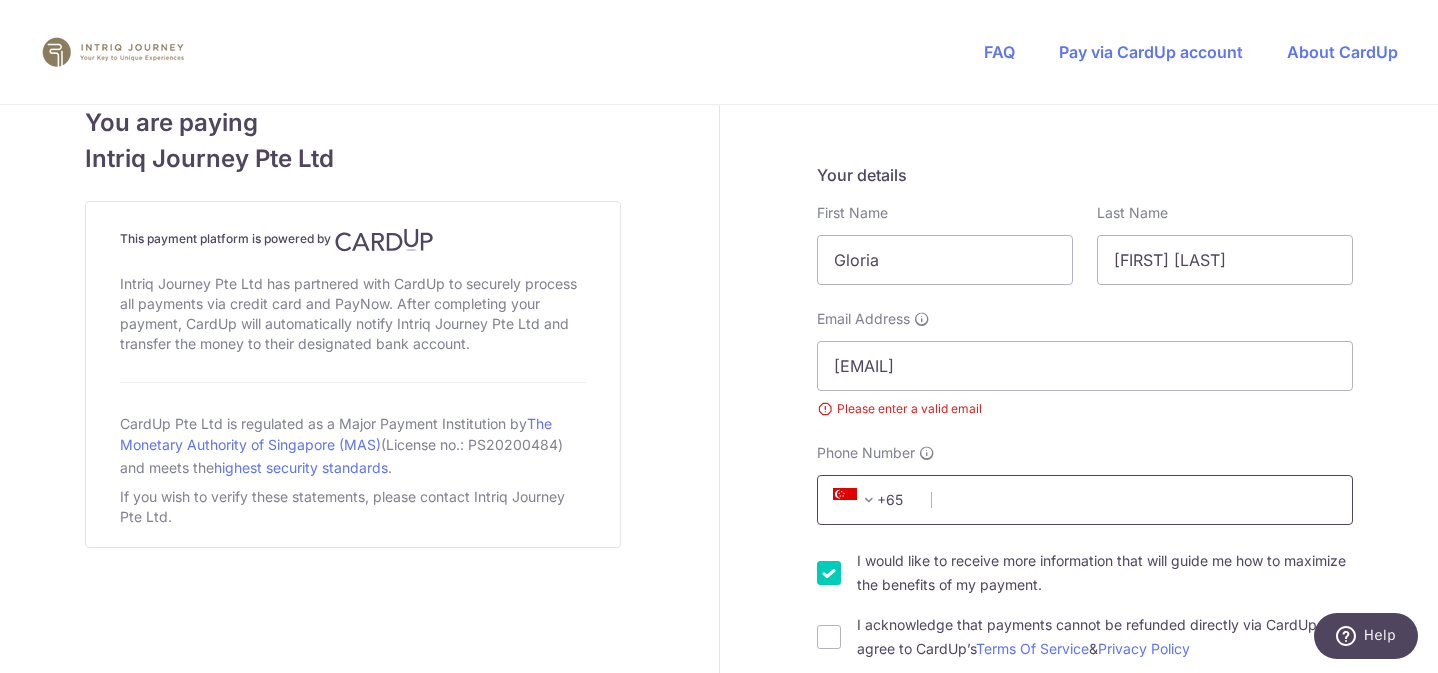 type on "[PHONE]" 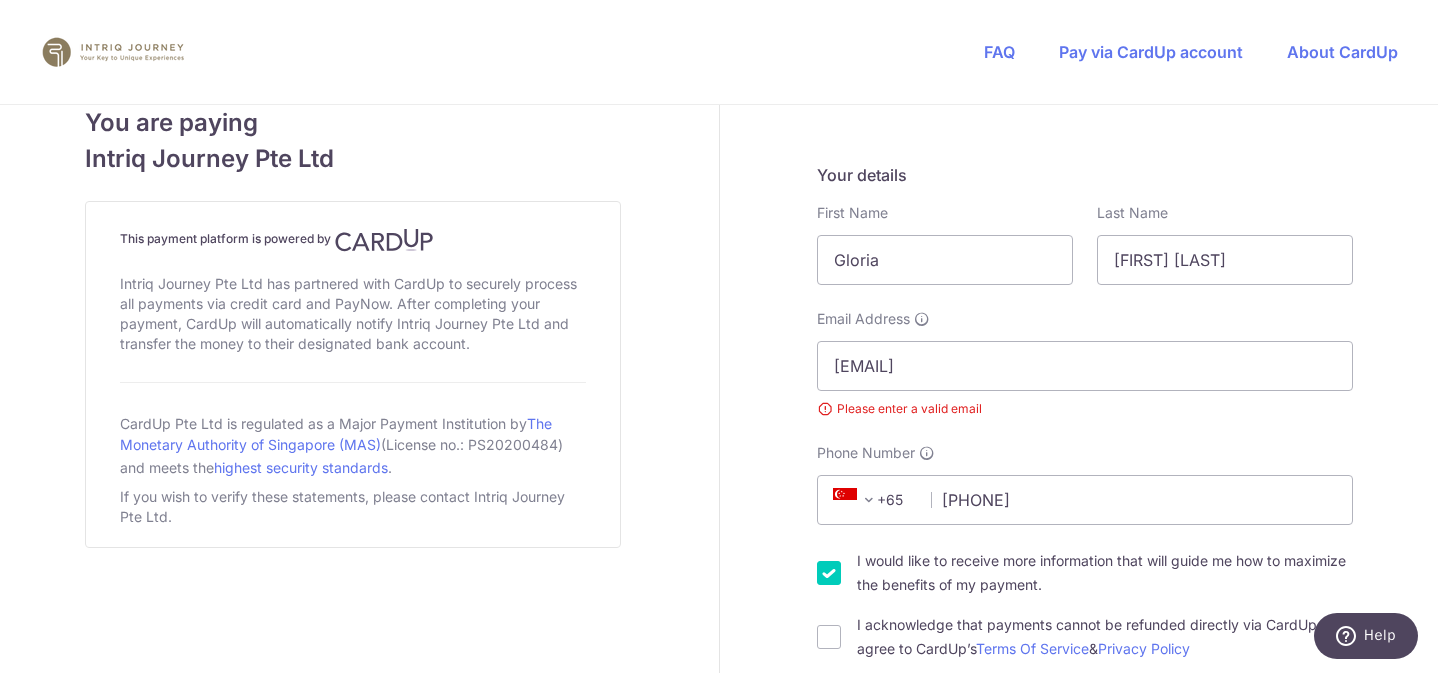 select on "MU" 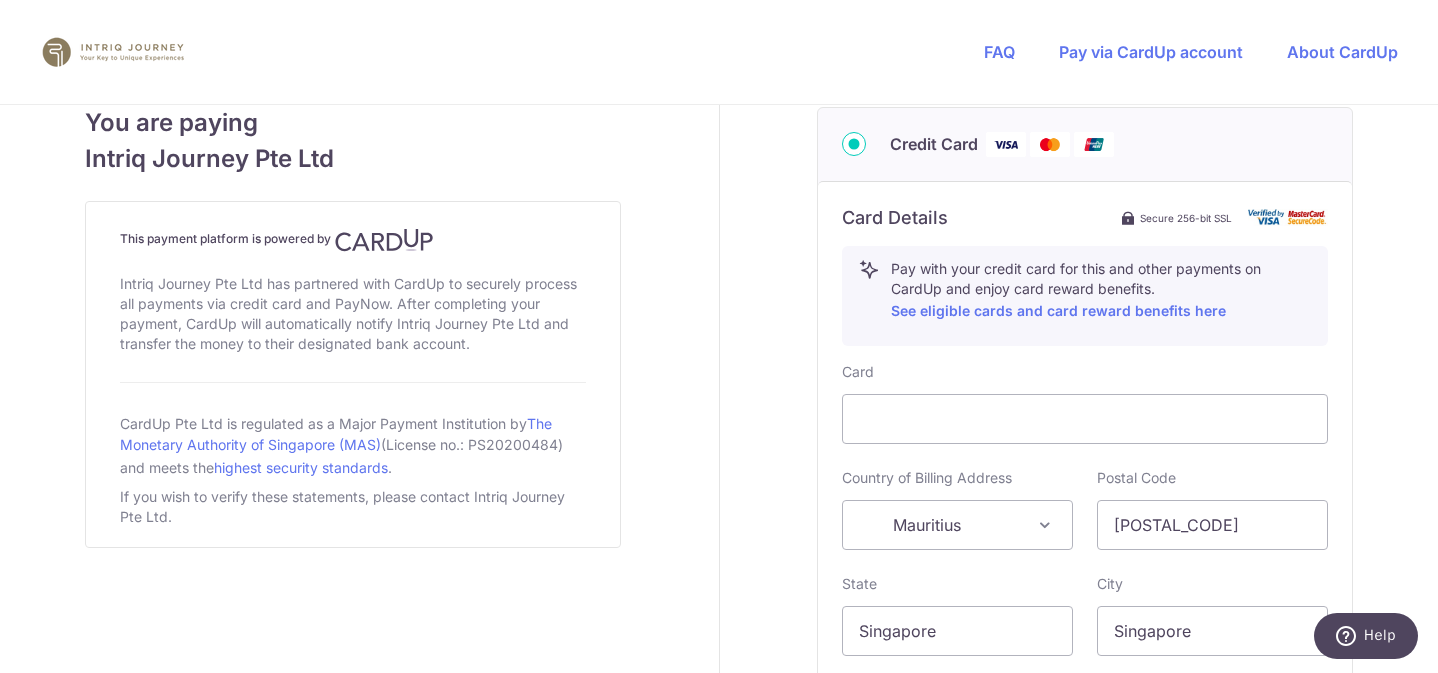 scroll, scrollTop: 1074, scrollLeft: 0, axis: vertical 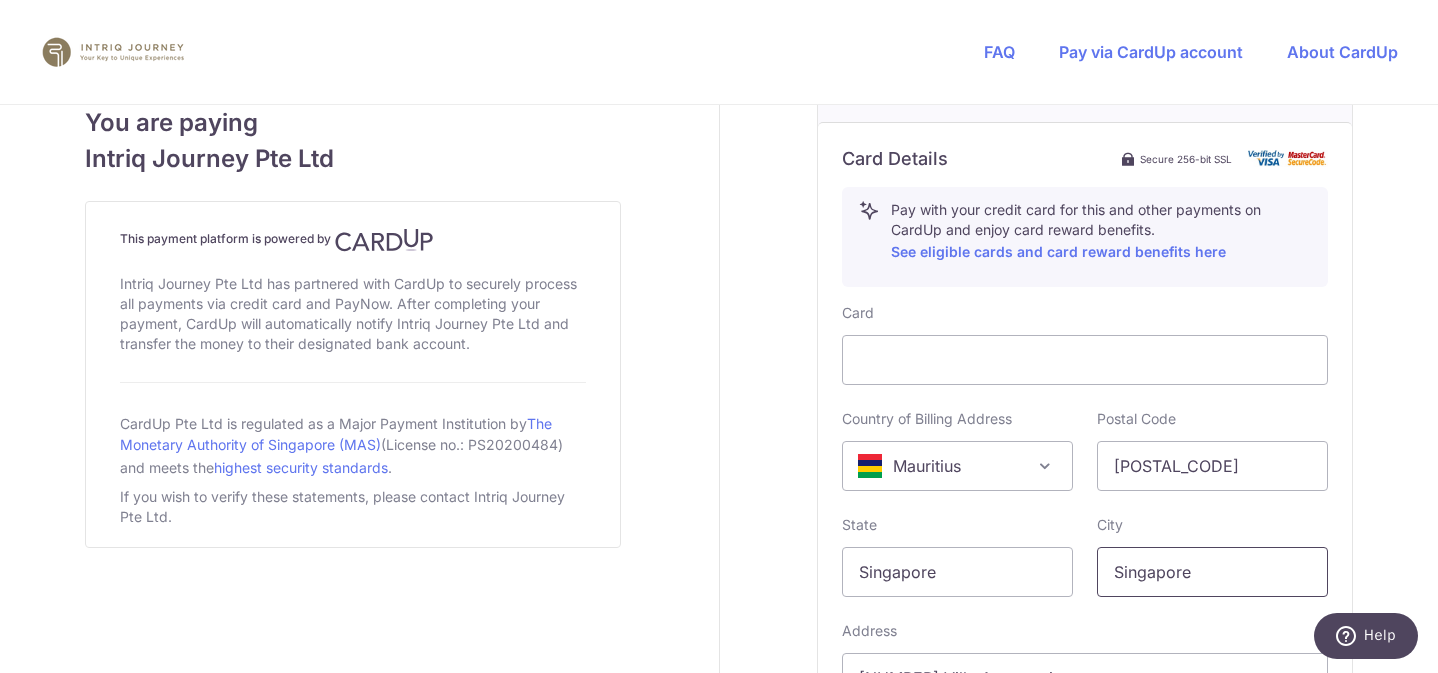 drag, startPoint x: 1198, startPoint y: 577, endPoint x: 1177, endPoint y: 574, distance: 21.213203 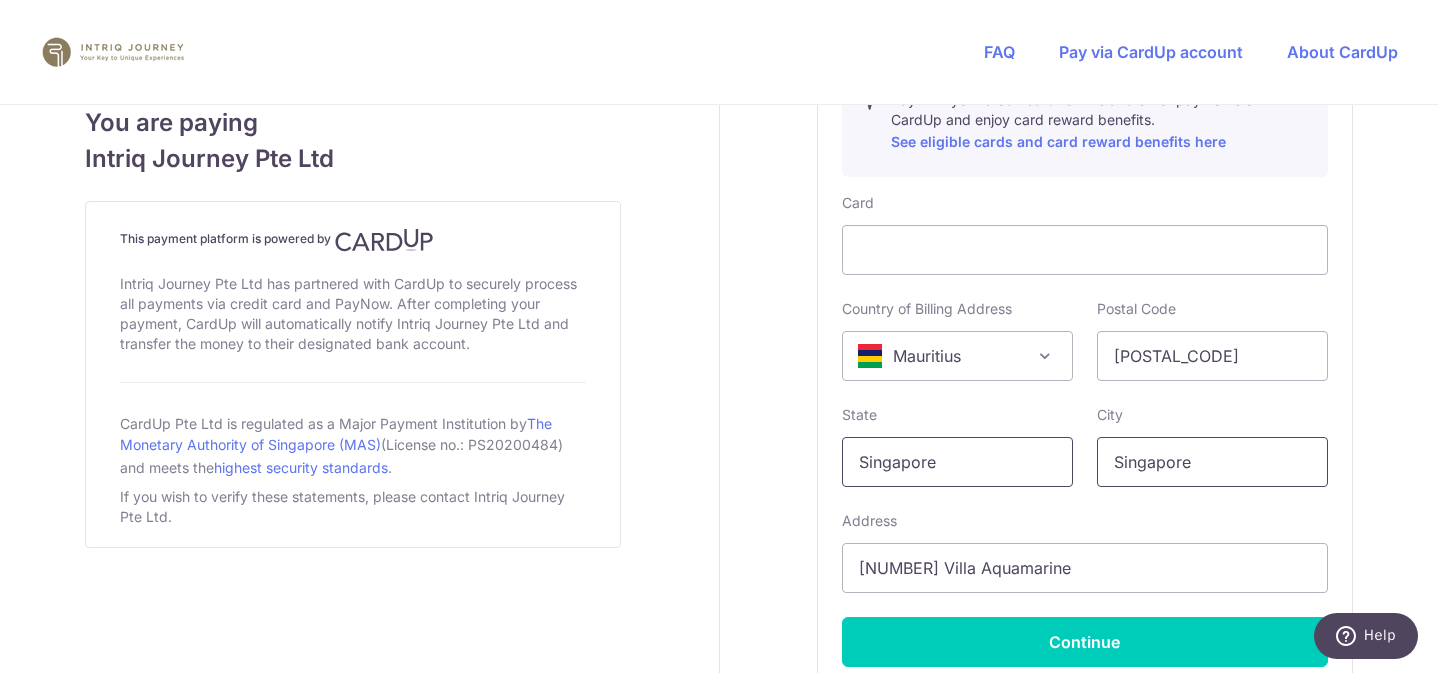 scroll, scrollTop: 1262, scrollLeft: 0, axis: vertical 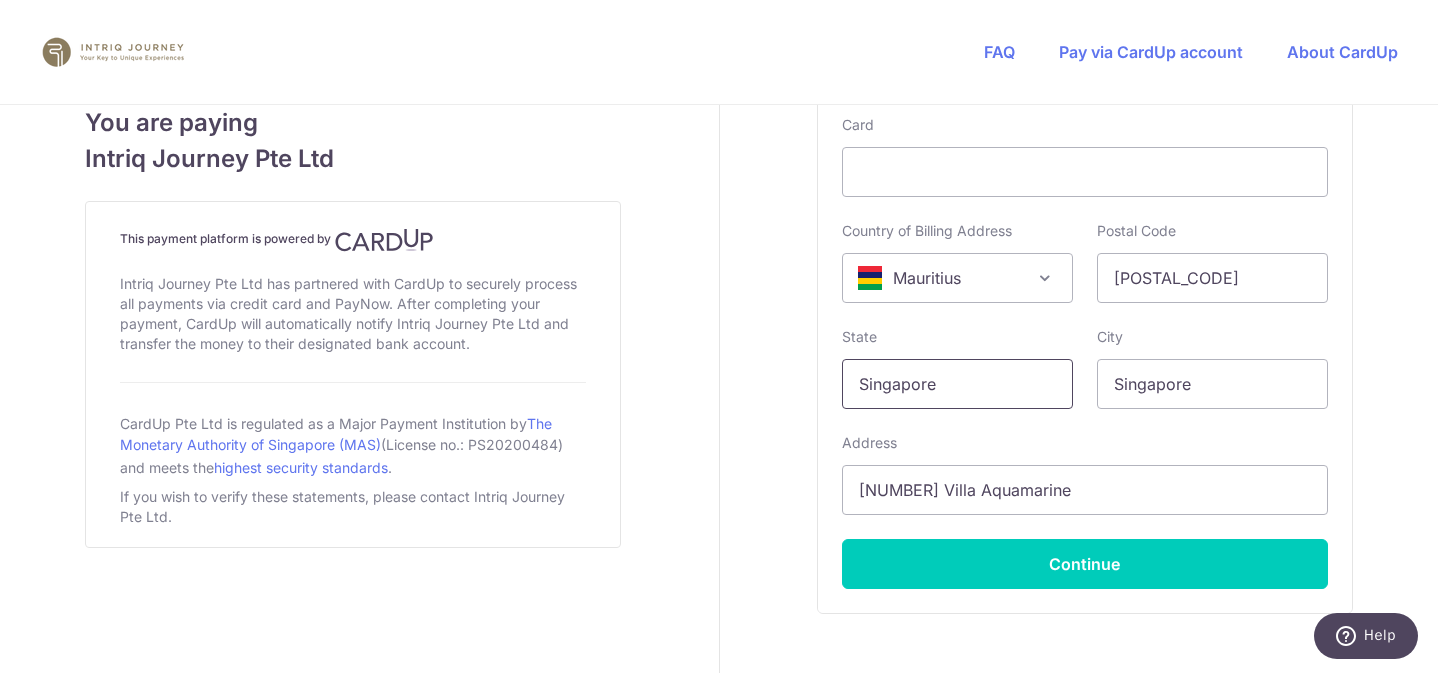 click on "Singapore" at bounding box center (957, 384) 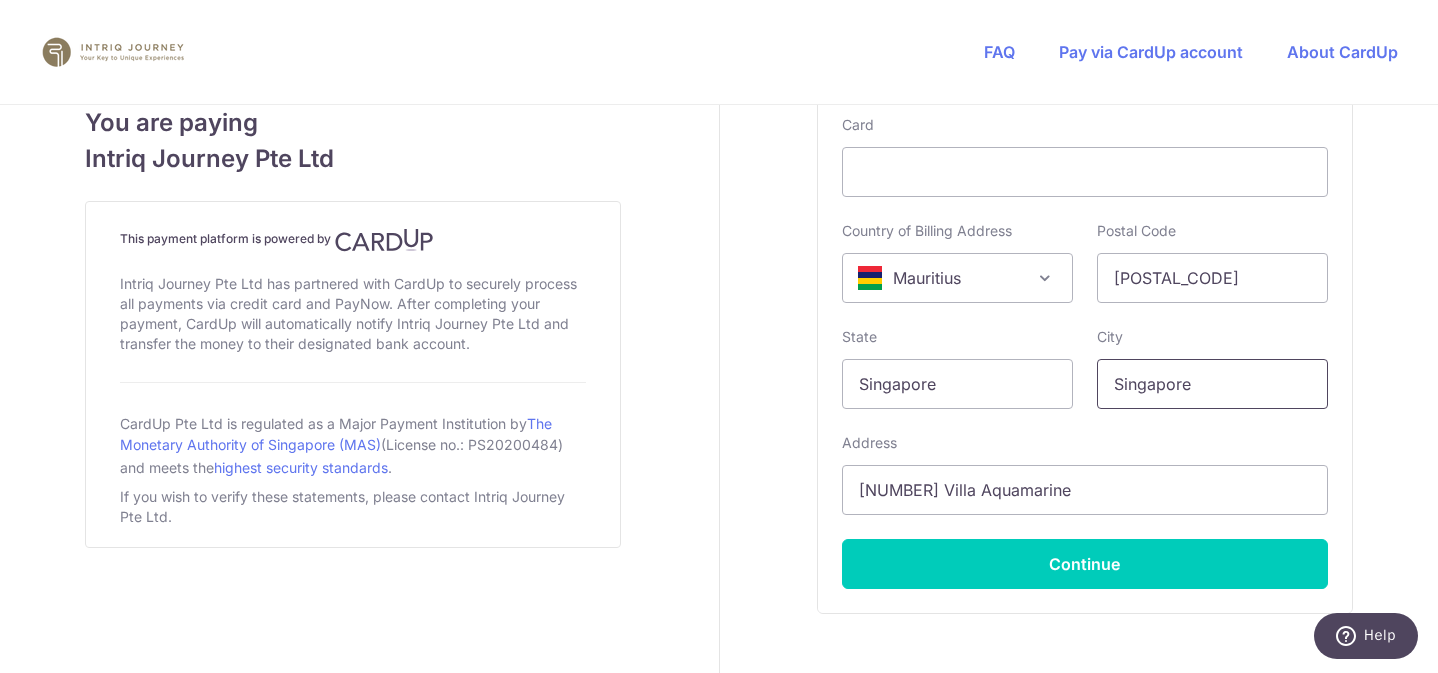 drag, startPoint x: 1204, startPoint y: 381, endPoint x: 1095, endPoint y: 380, distance: 109.004585 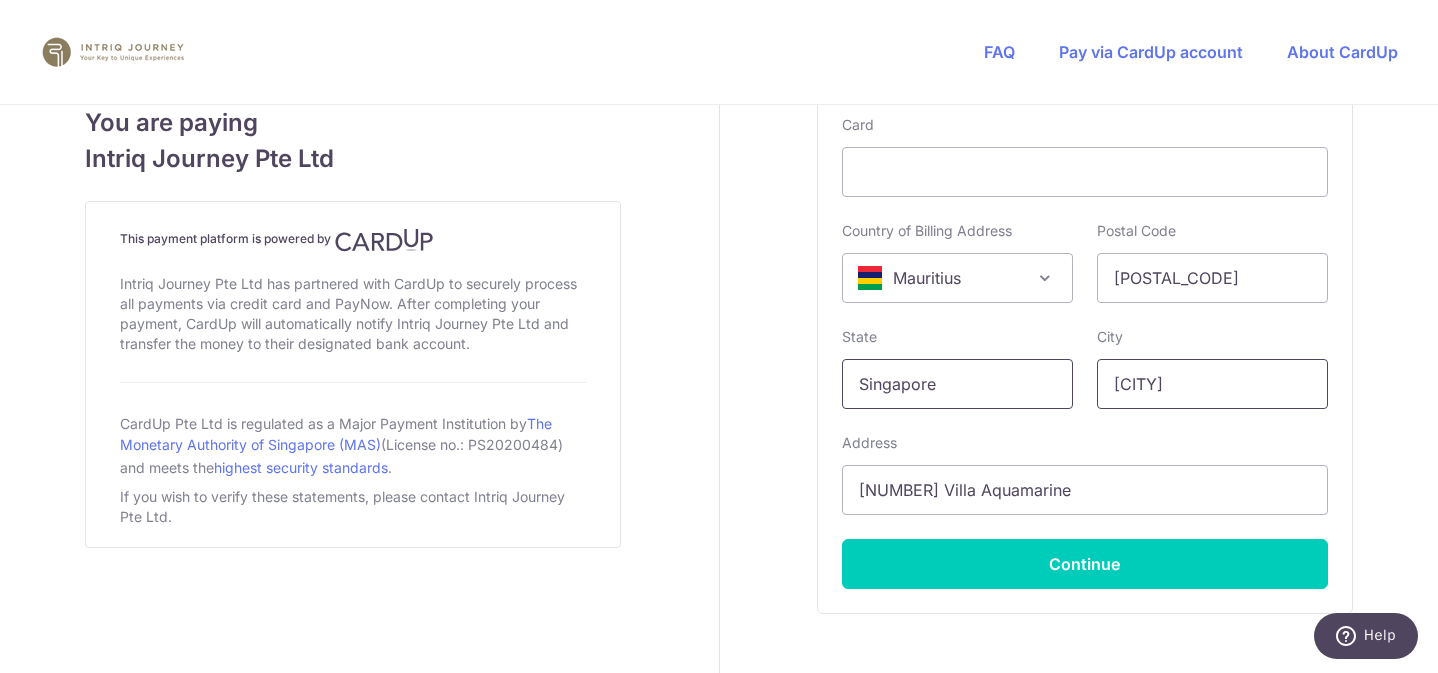 type on "[CITY]" 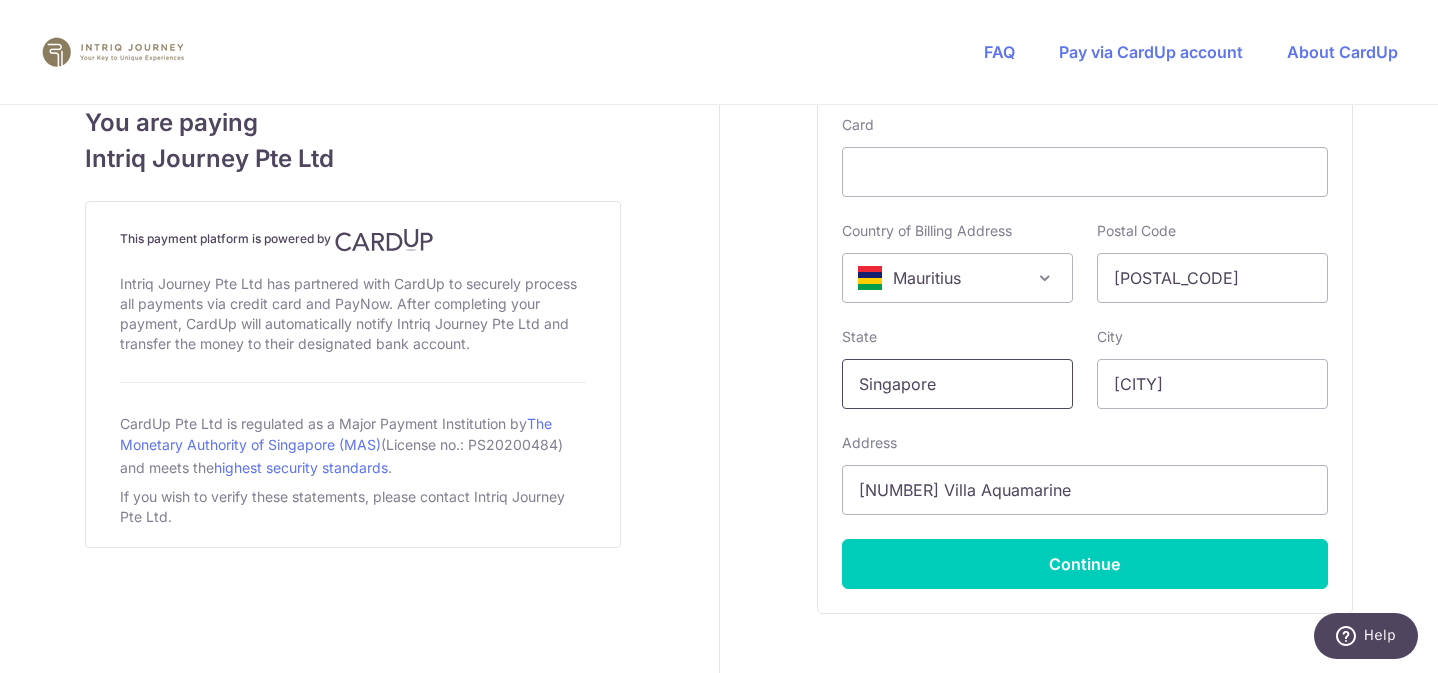 drag, startPoint x: 941, startPoint y: 385, endPoint x: 835, endPoint y: 385, distance: 106 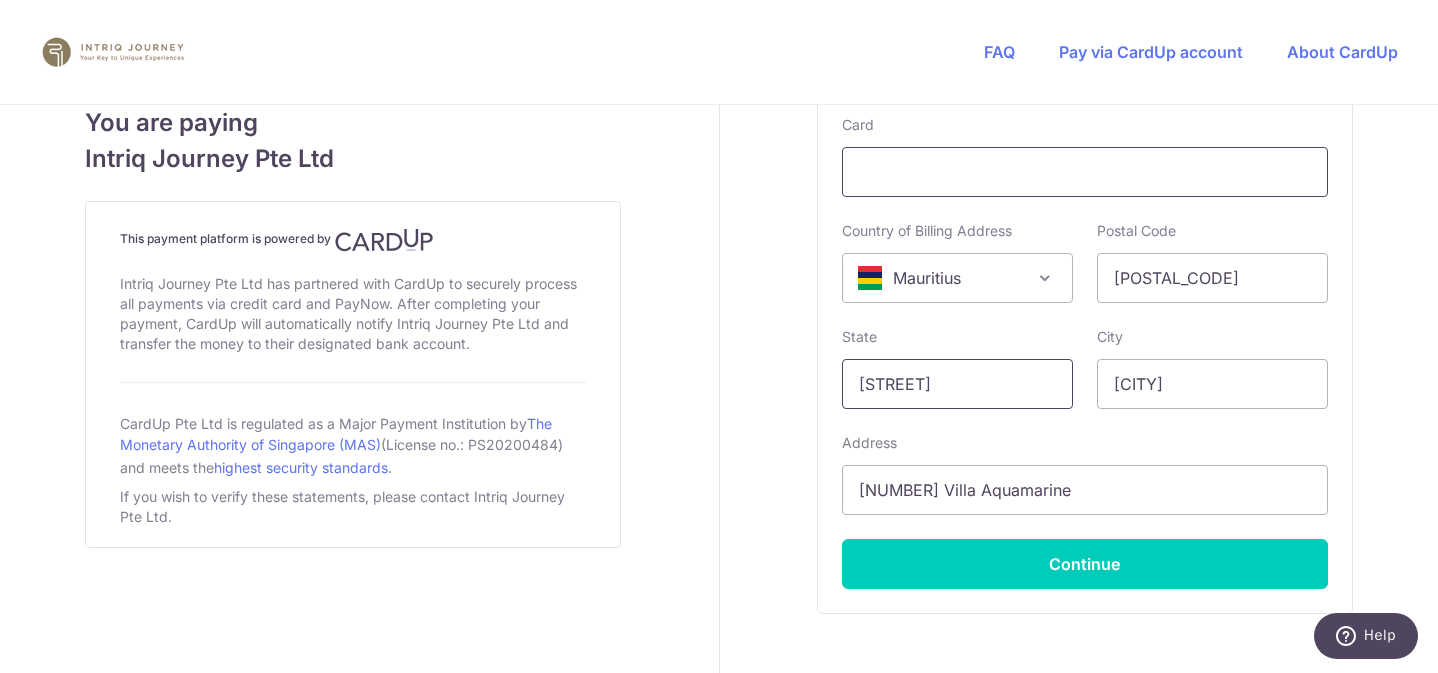 type on "[STREET]" 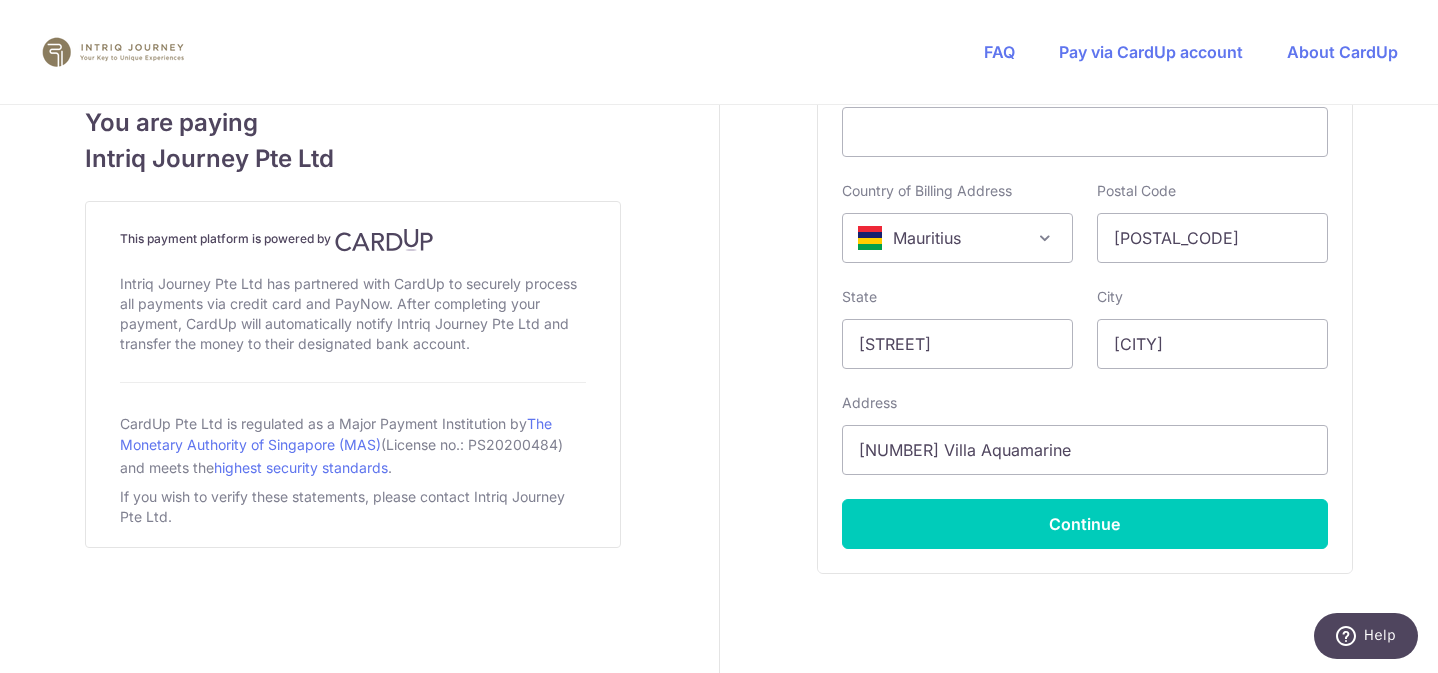 scroll, scrollTop: 1372, scrollLeft: 0, axis: vertical 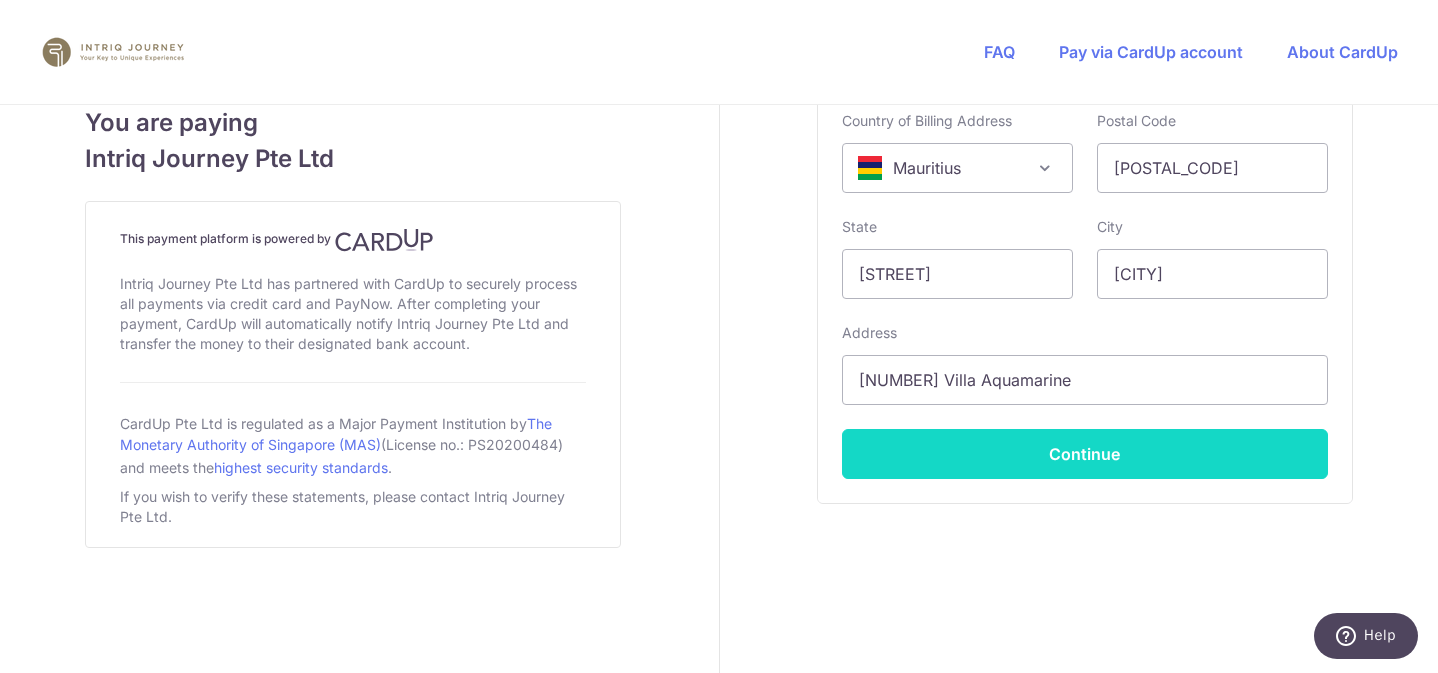 click on "Continue" at bounding box center (1085, 454) 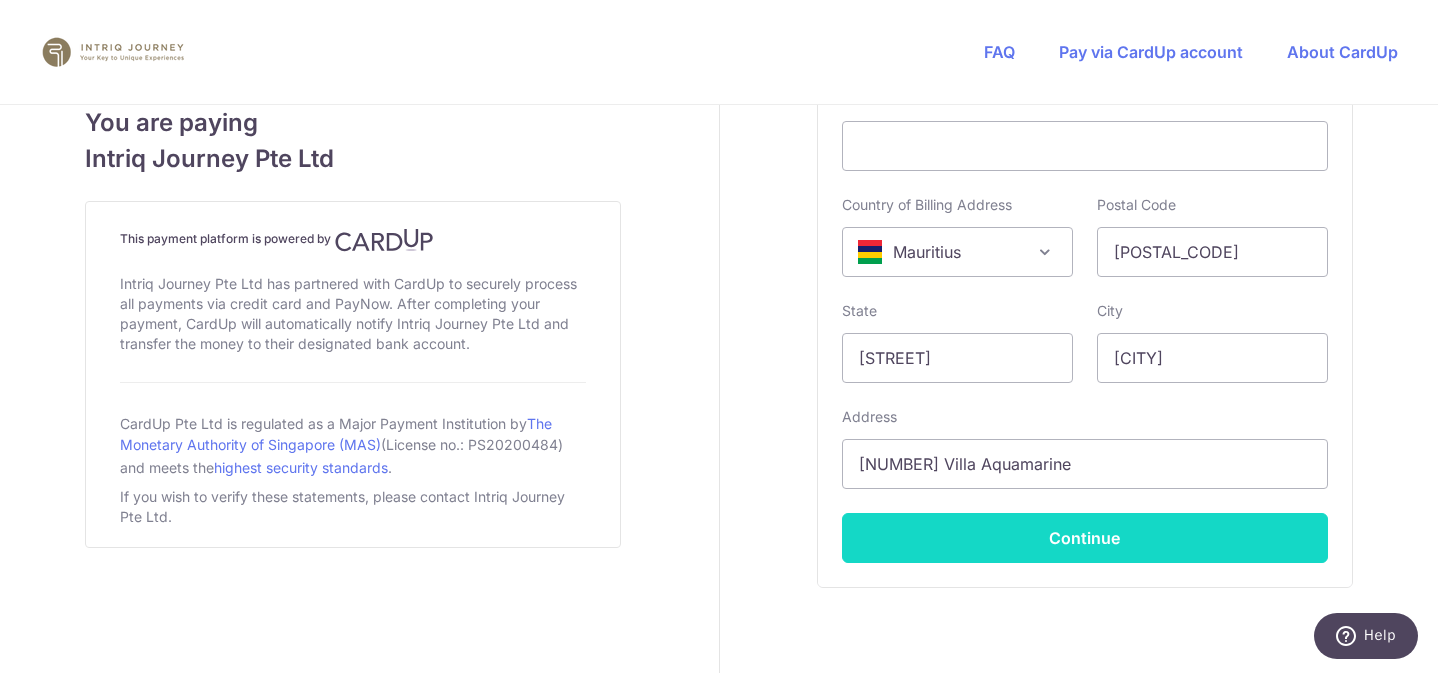 scroll, scrollTop: 0, scrollLeft: 0, axis: both 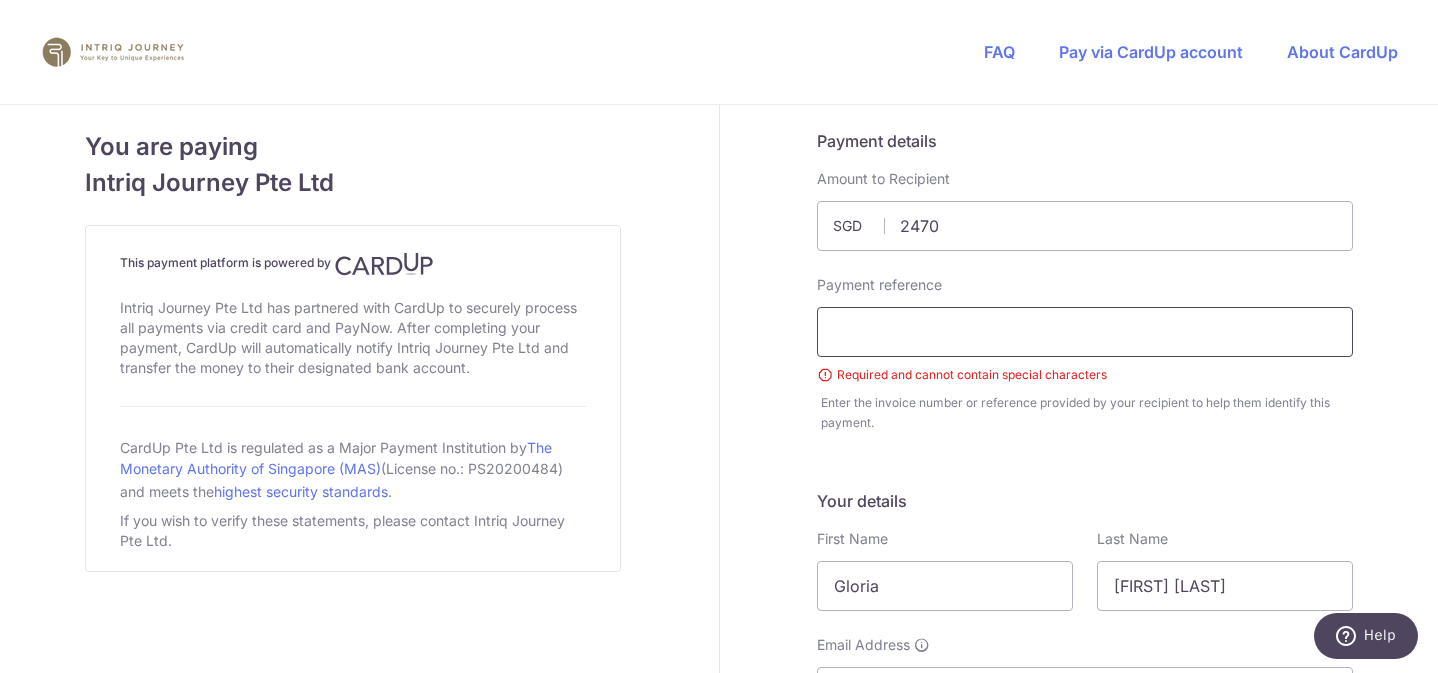 type on "2470.00" 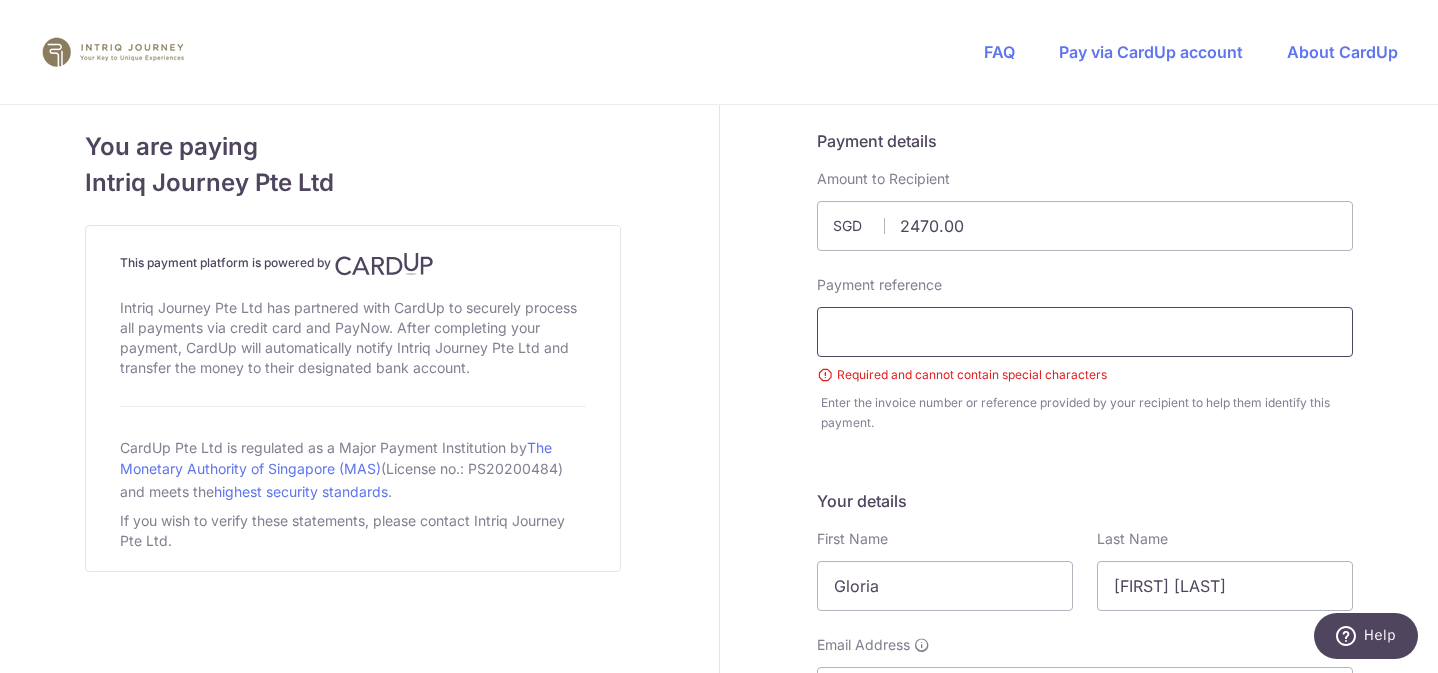 click at bounding box center (1085, 332) 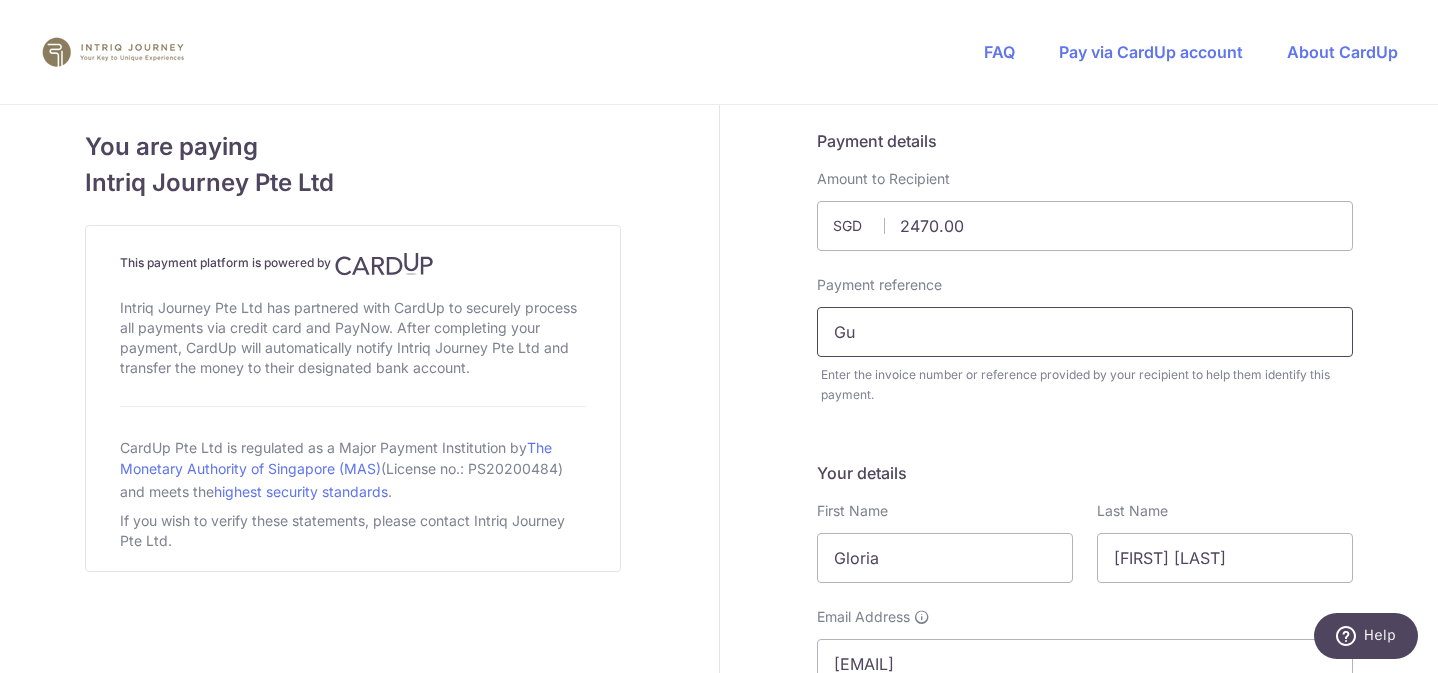 type on "G" 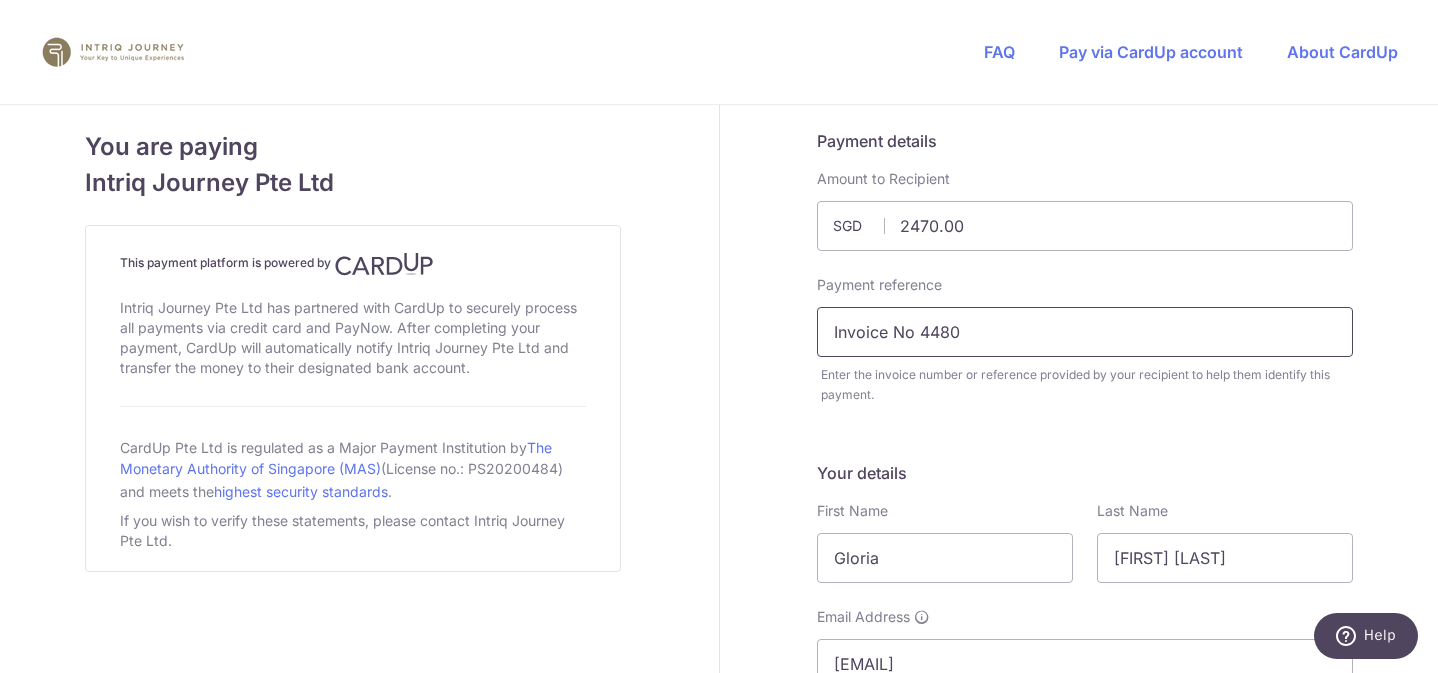 type on "Invoice No 4480" 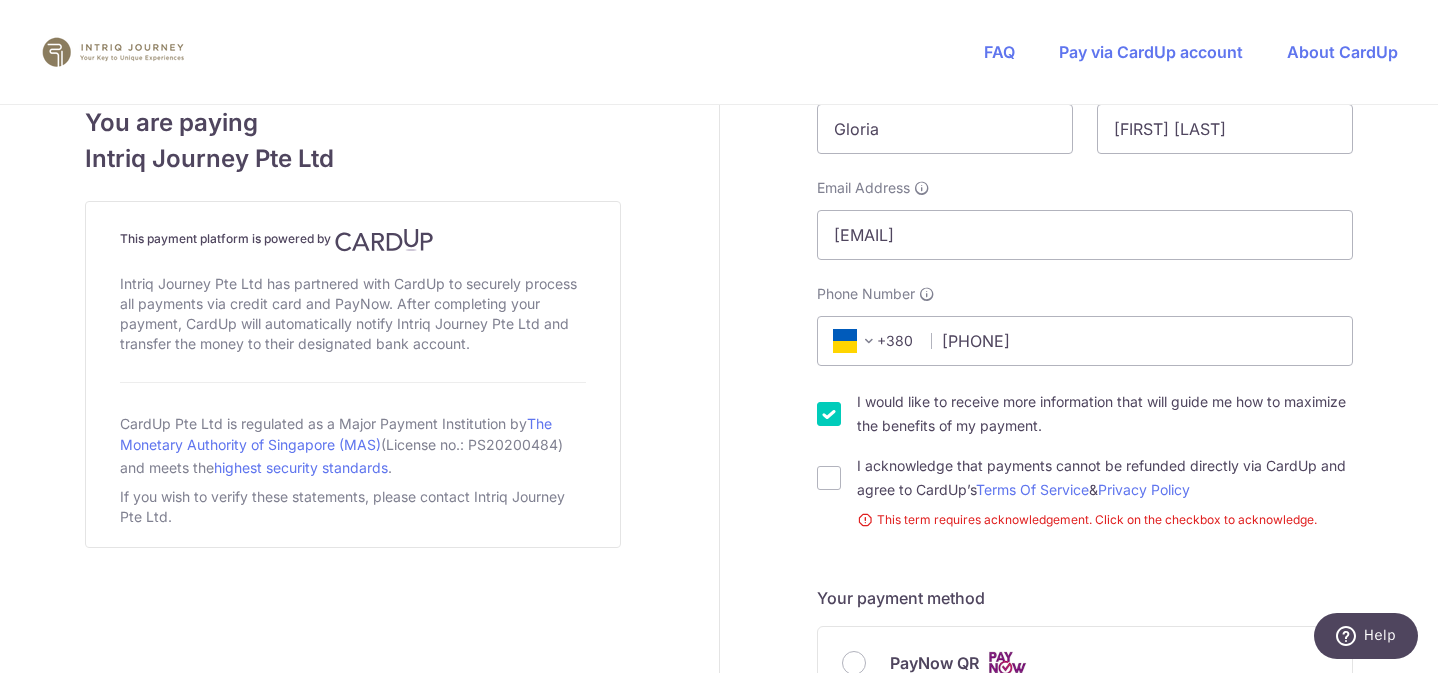 scroll, scrollTop: 433, scrollLeft: 0, axis: vertical 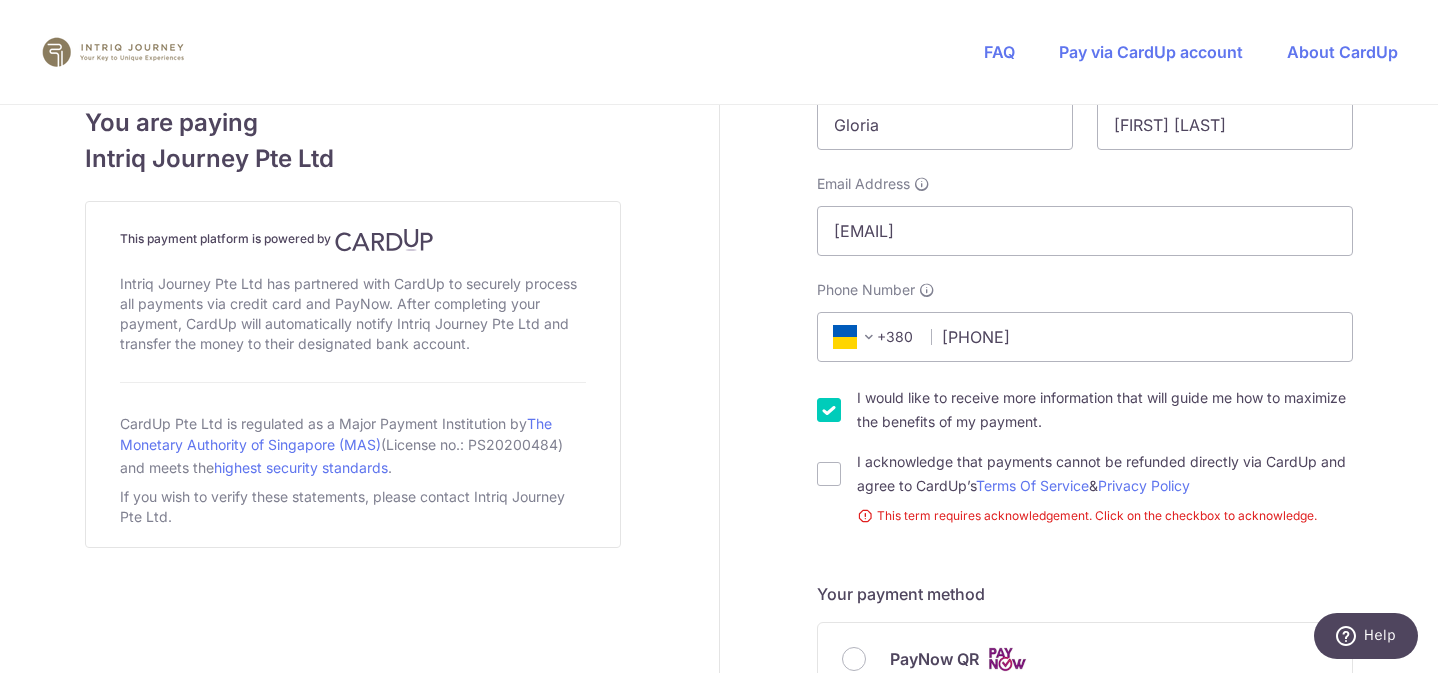 click on "+380" at bounding box center [872, 337] 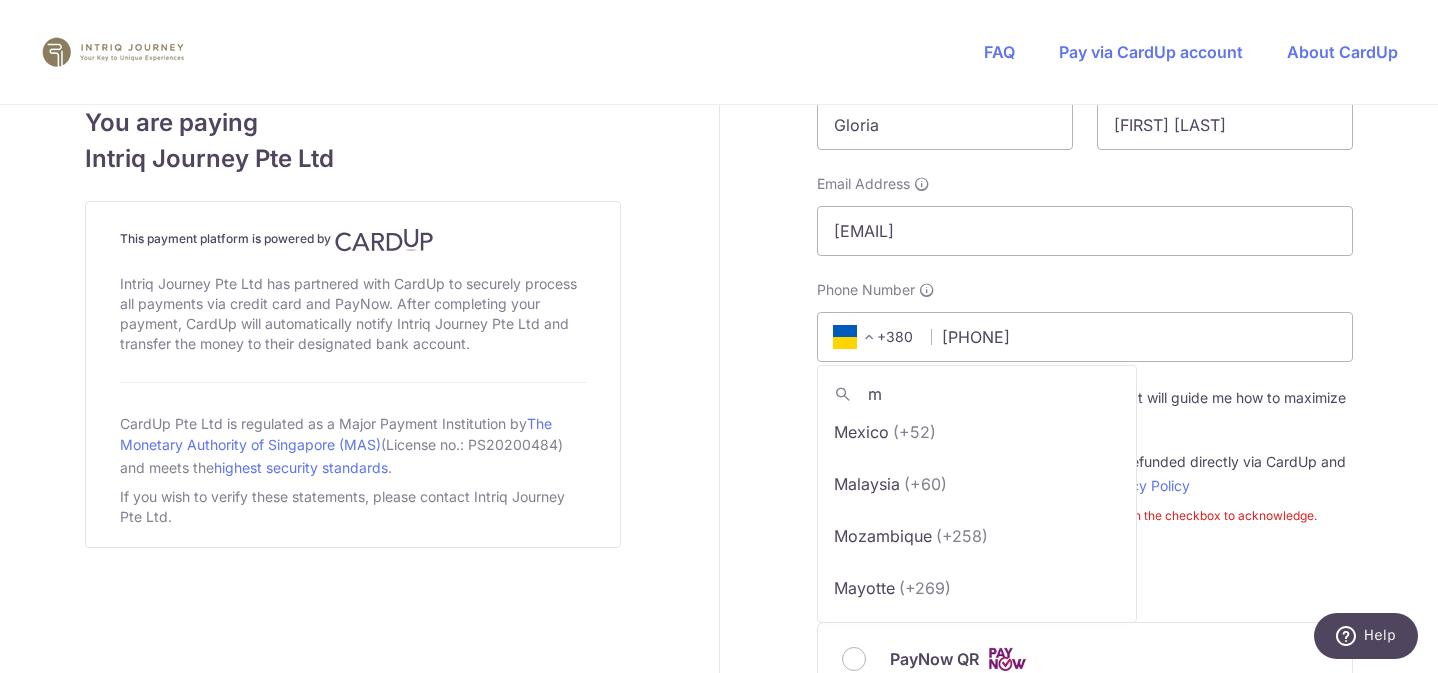 scroll, scrollTop: 0, scrollLeft: 0, axis: both 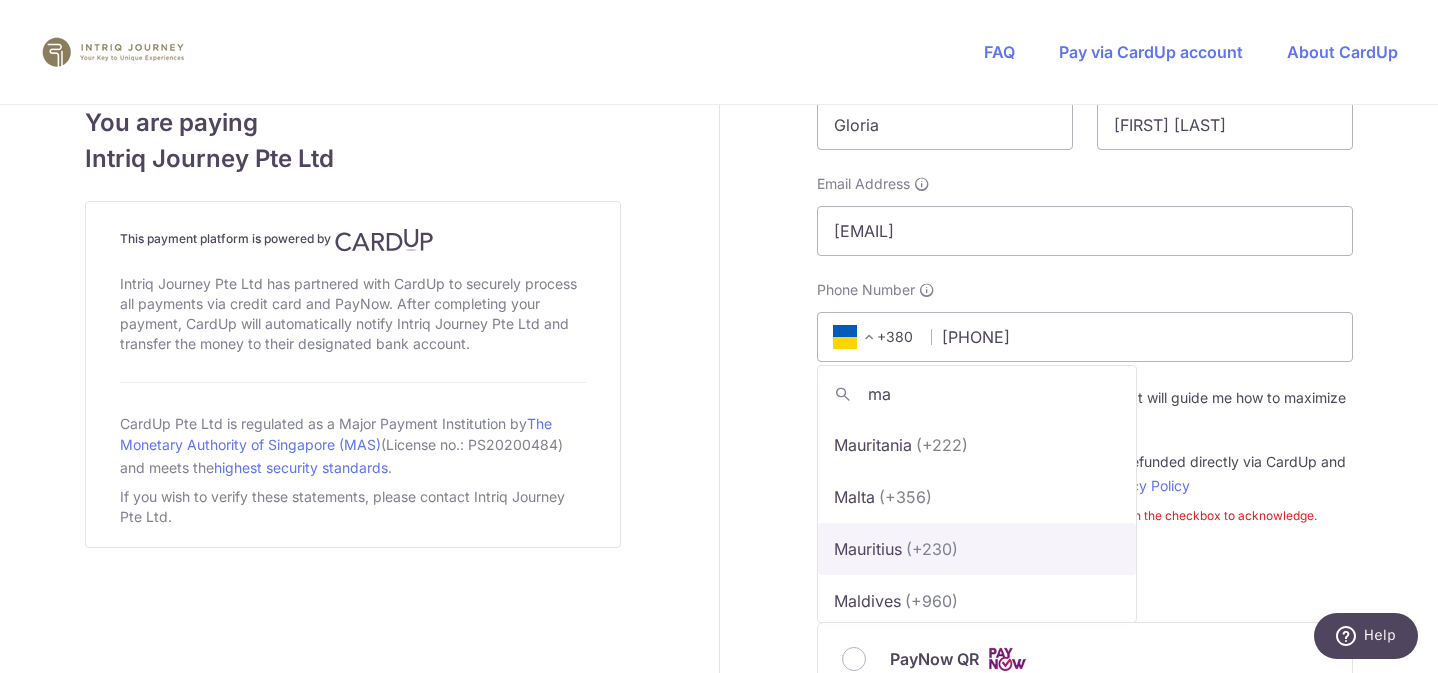 type on "ma" 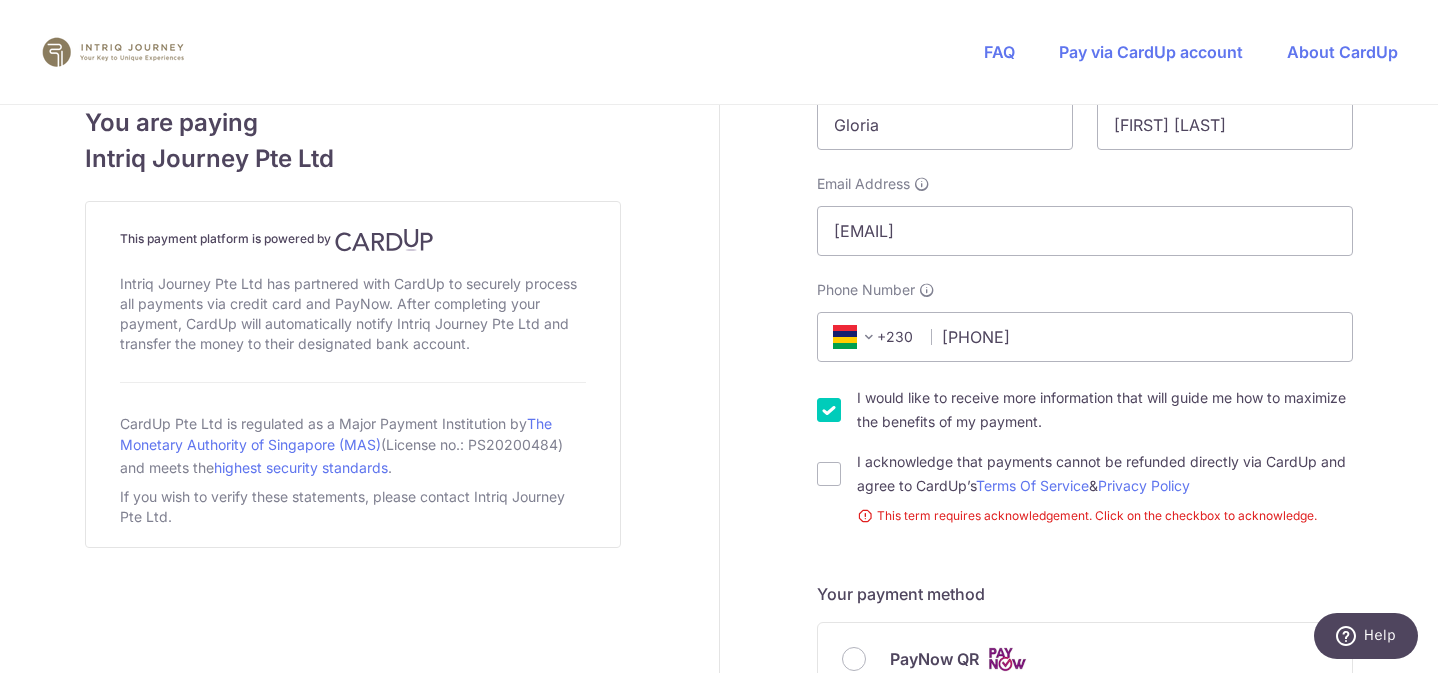 click on "I would like to receive more information that will guide me how to maximize the benefits of my payment." at bounding box center (829, 410) 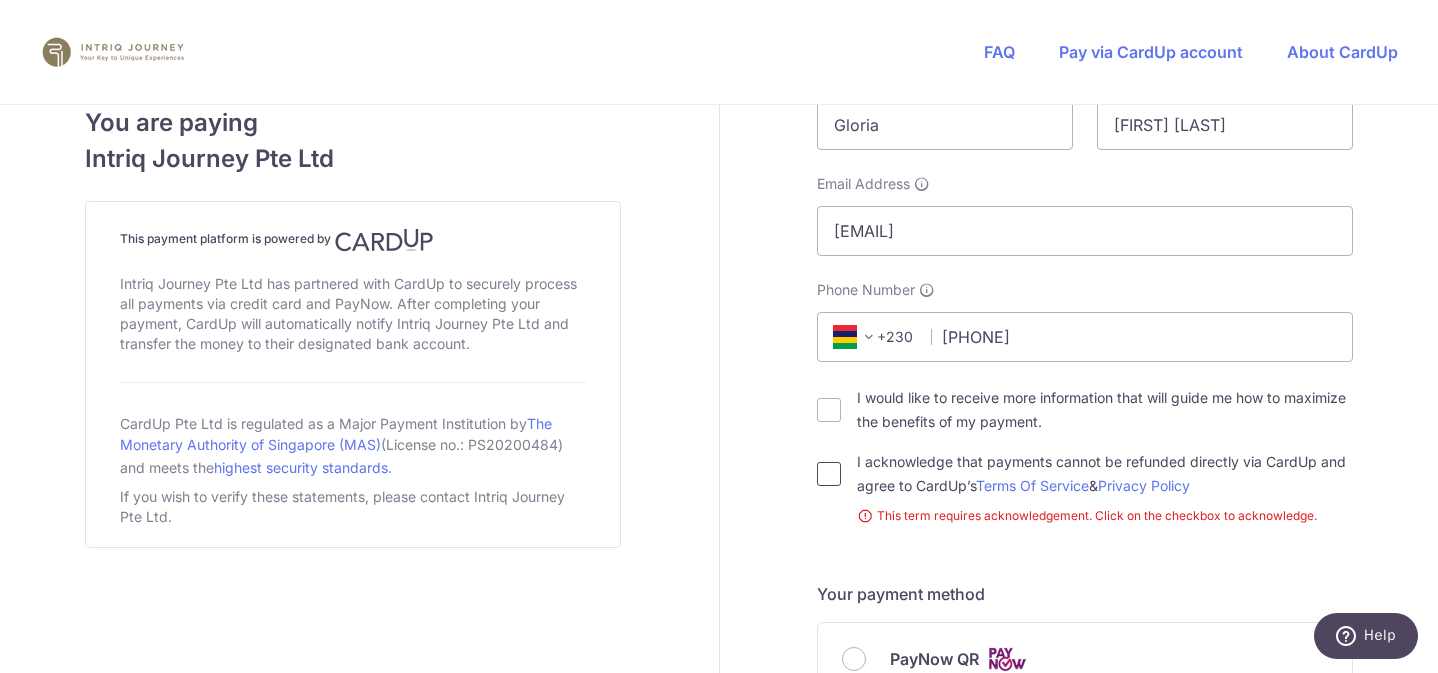 click on "I acknowledge that payments cannot be refunded directly via CardUp and agree to CardUp’s
Terms Of Service  &
Privacy Policy" at bounding box center [829, 474] 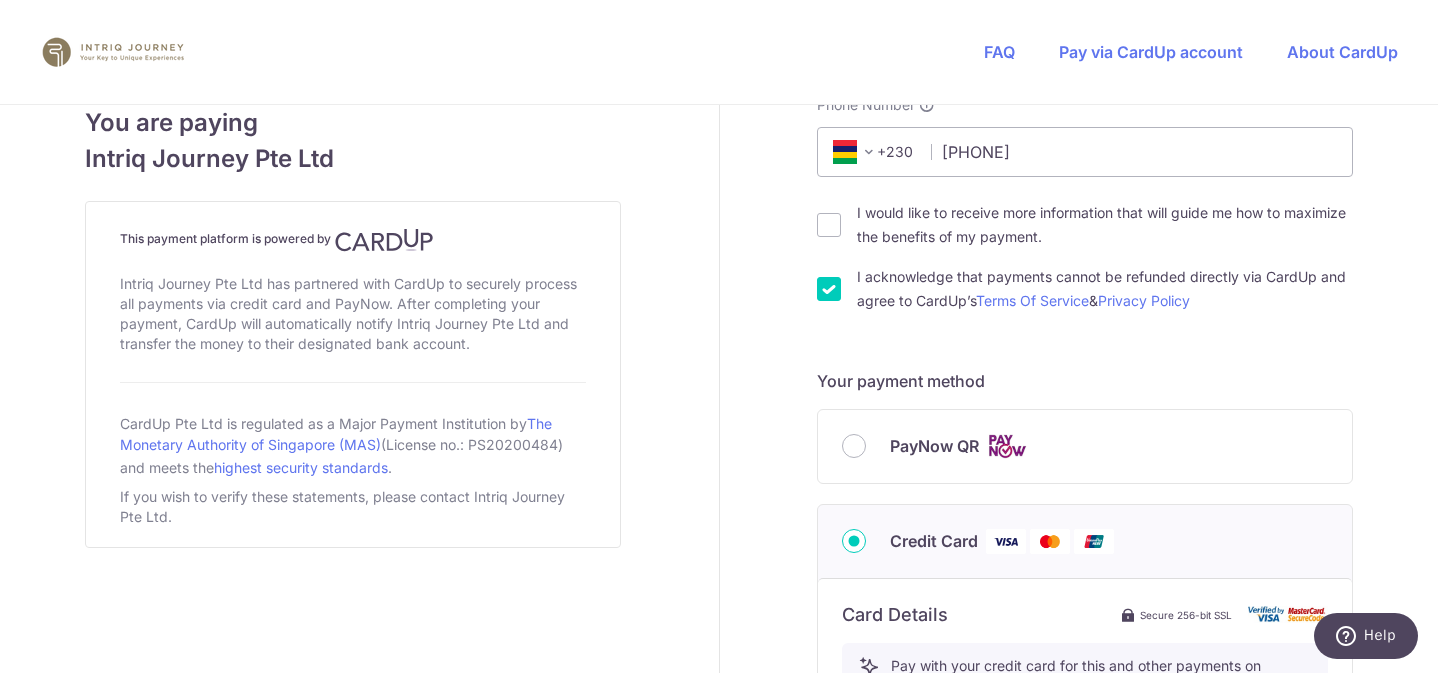 scroll, scrollTop: 590, scrollLeft: 0, axis: vertical 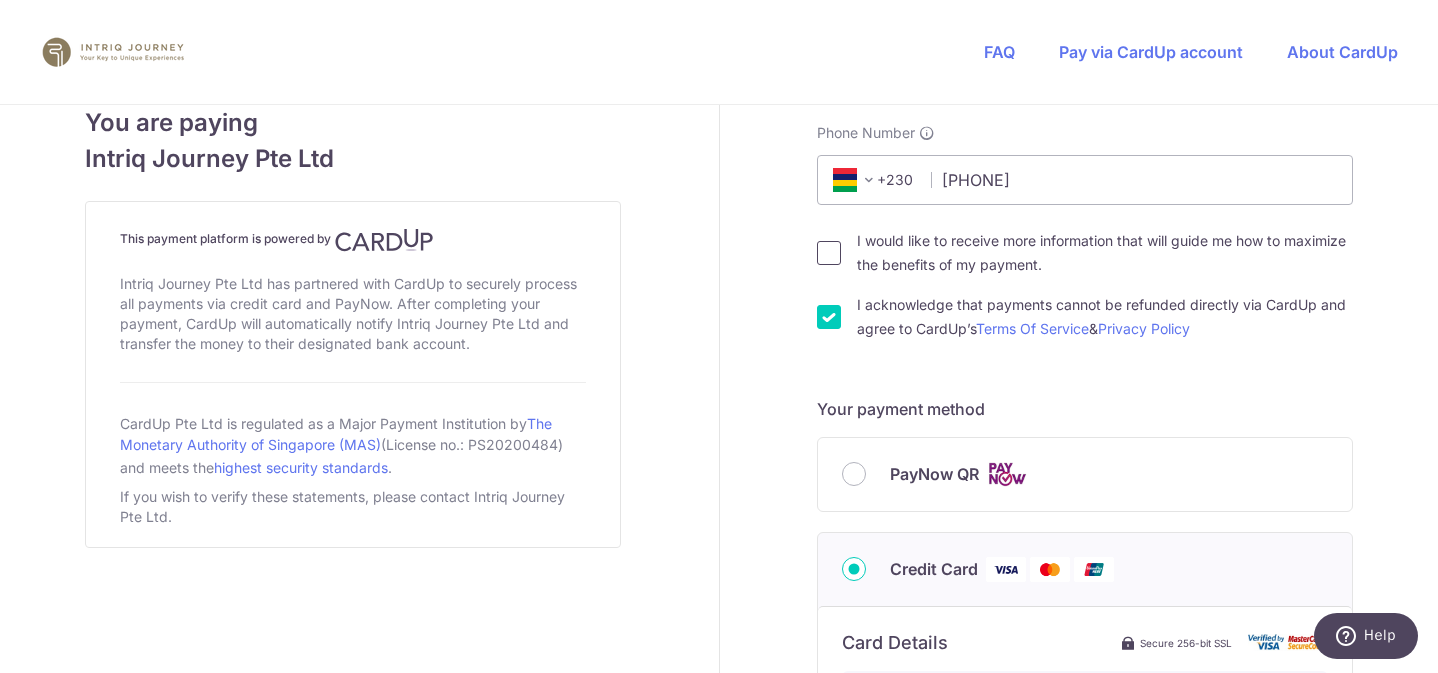 click on "I would like to receive more information that will guide me how to maximize the benefits of my payment." at bounding box center (829, 253) 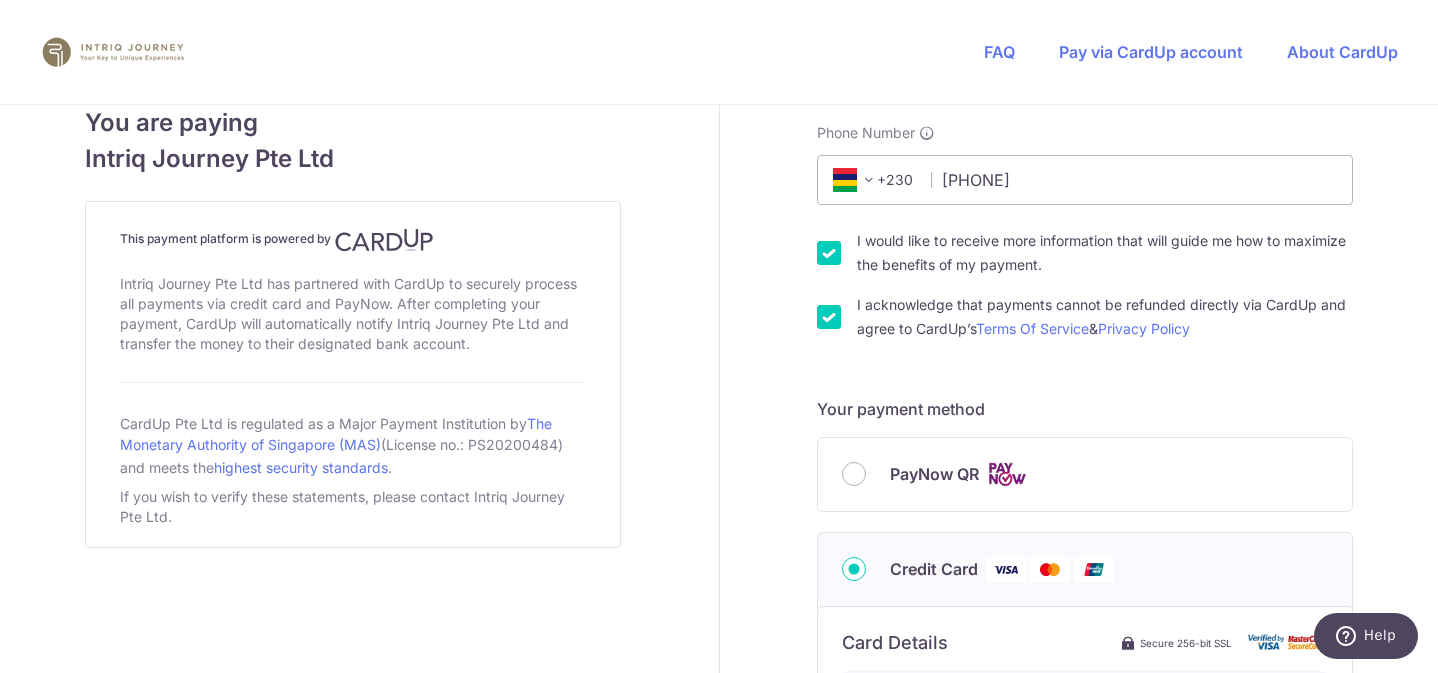 click on "I acknowledge that payments cannot be refunded directly via CardUp and agree to CardUp’s
Terms Of Service  &
Privacy Policy" at bounding box center [829, 317] 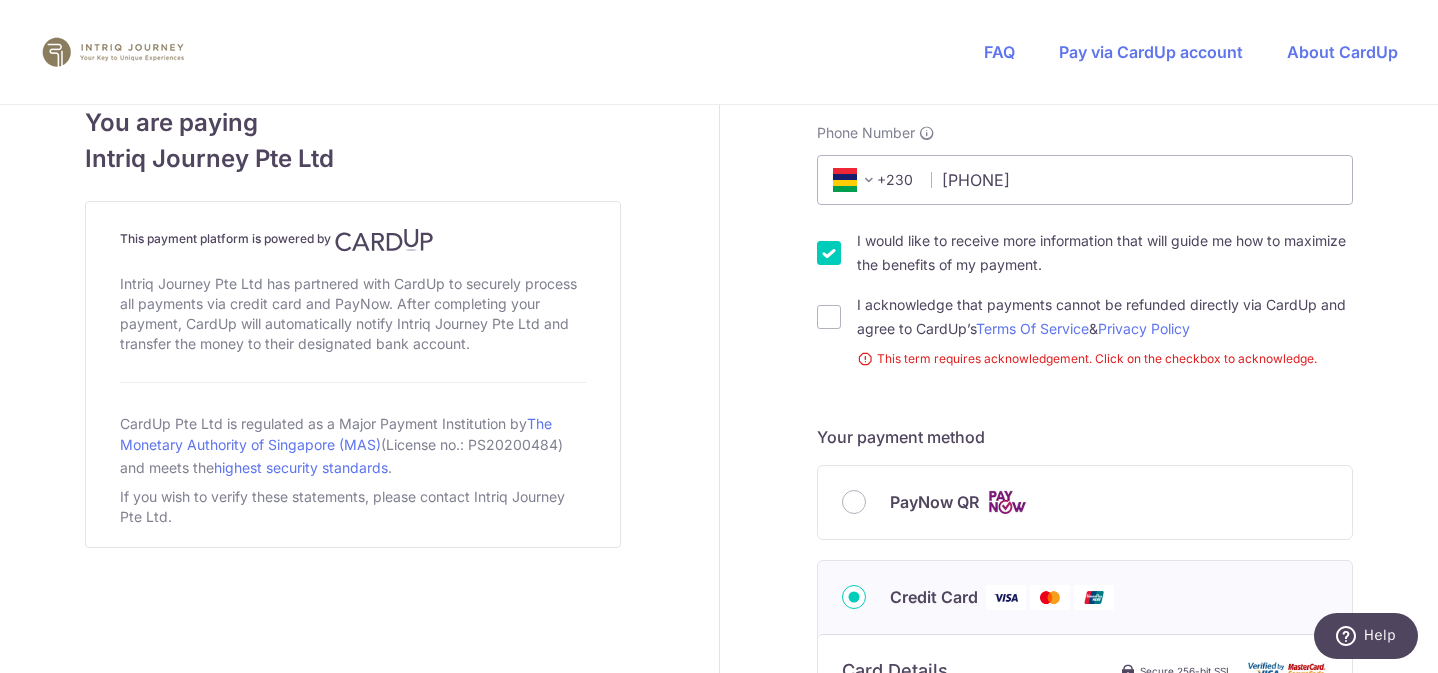 click on "I would like to receive more information that will guide me how to maximize the benefits of my payment." at bounding box center (829, 253) 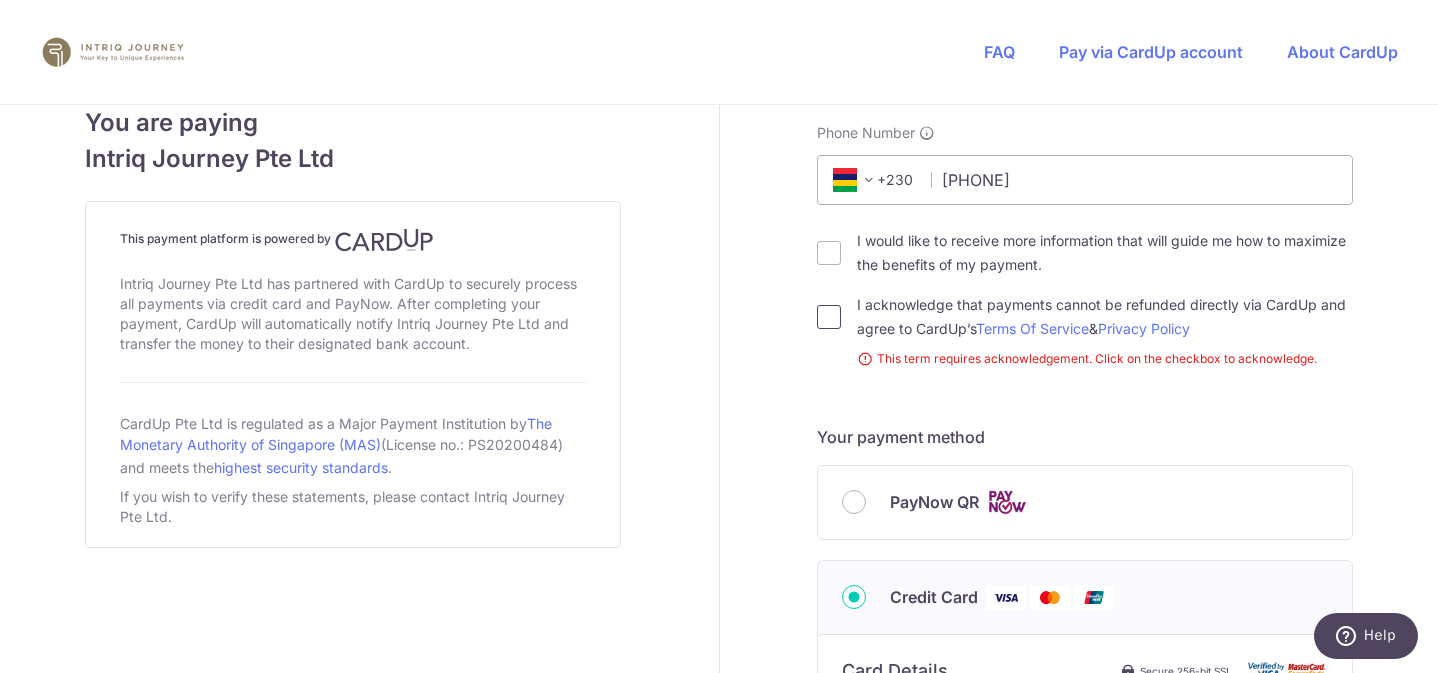 click on "I acknowledge that payments cannot be refunded directly via CardUp and agree to CardUp’s
Terms Of Service  &
Privacy Policy" at bounding box center (829, 317) 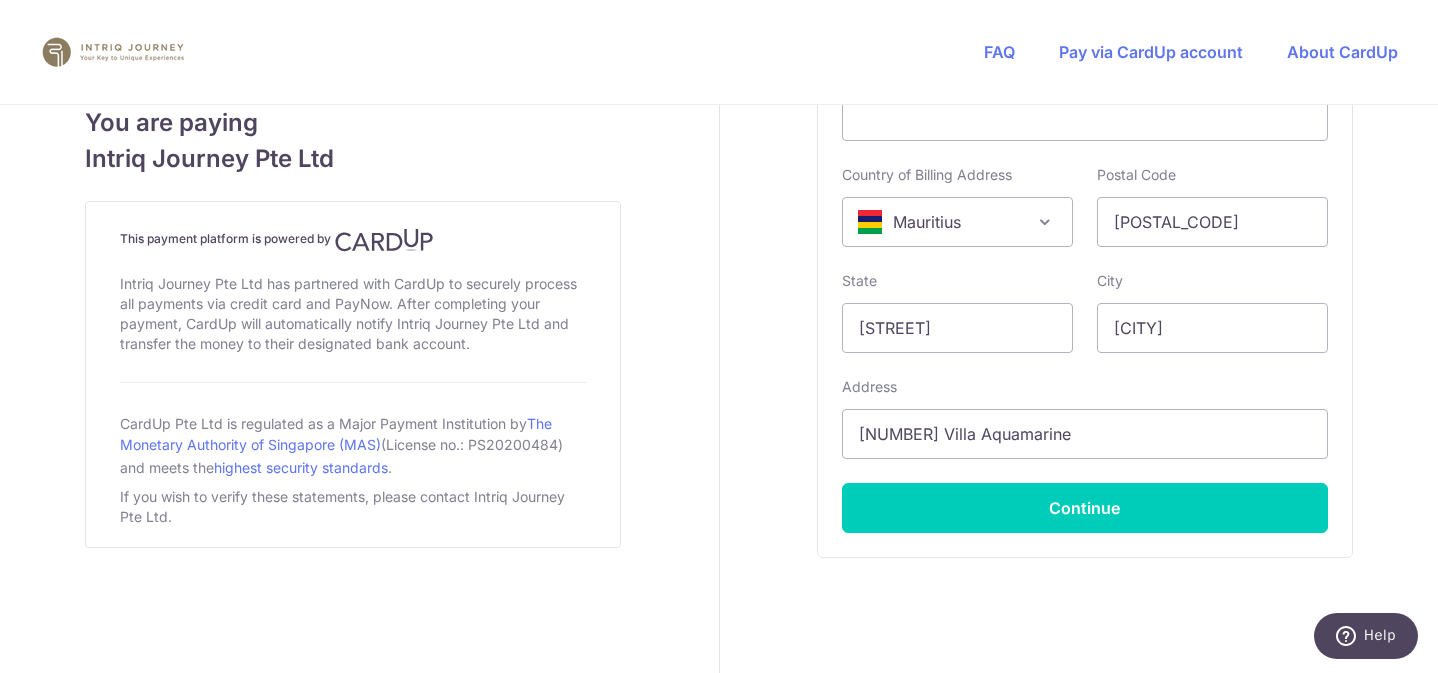 scroll, scrollTop: 1372, scrollLeft: 0, axis: vertical 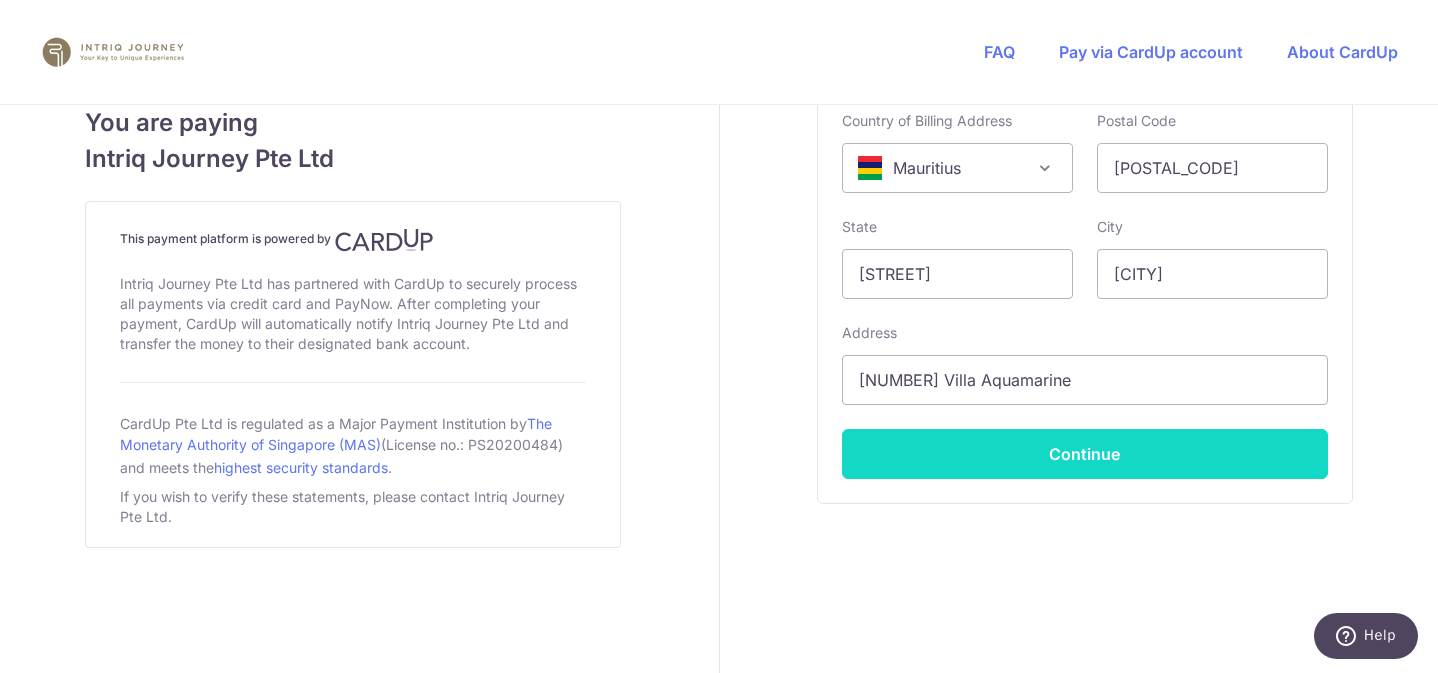 click on "Continue" at bounding box center [1085, 454] 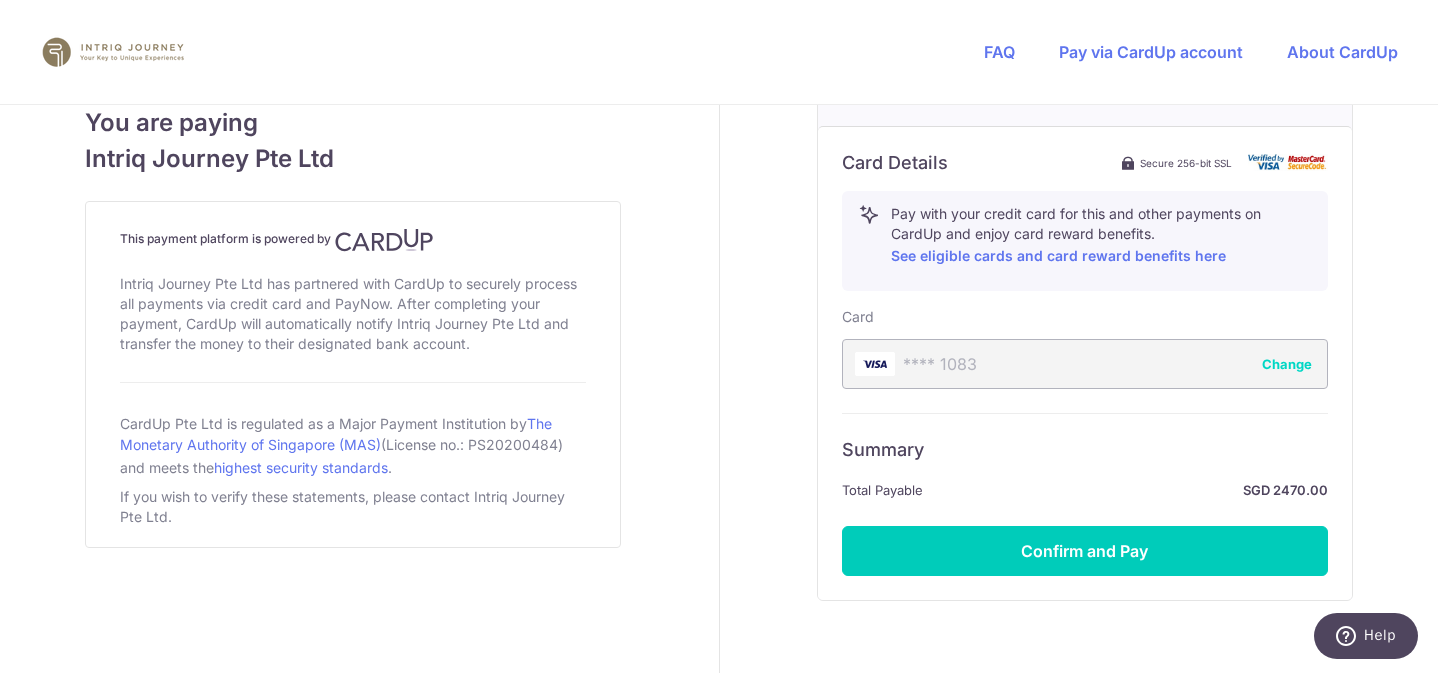 scroll, scrollTop: 1073, scrollLeft: 0, axis: vertical 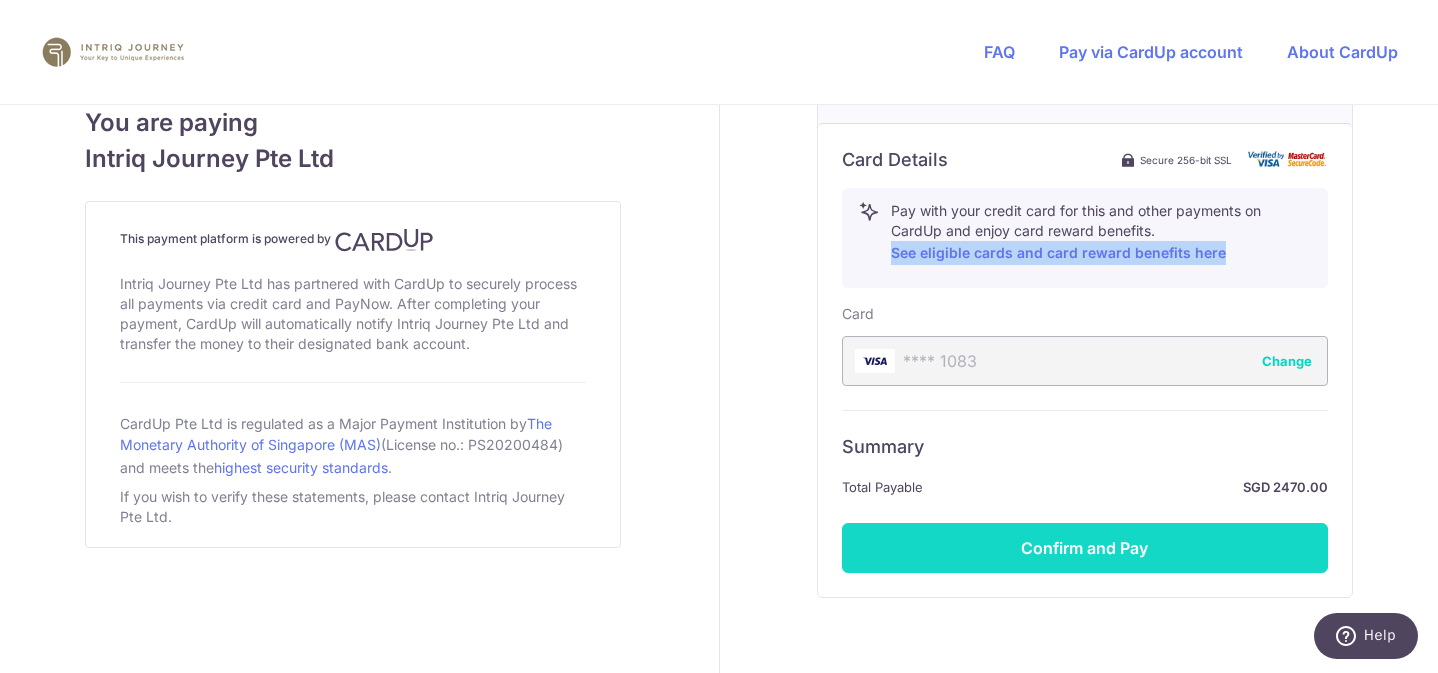 click on "Confirm and Pay" at bounding box center [1085, 548] 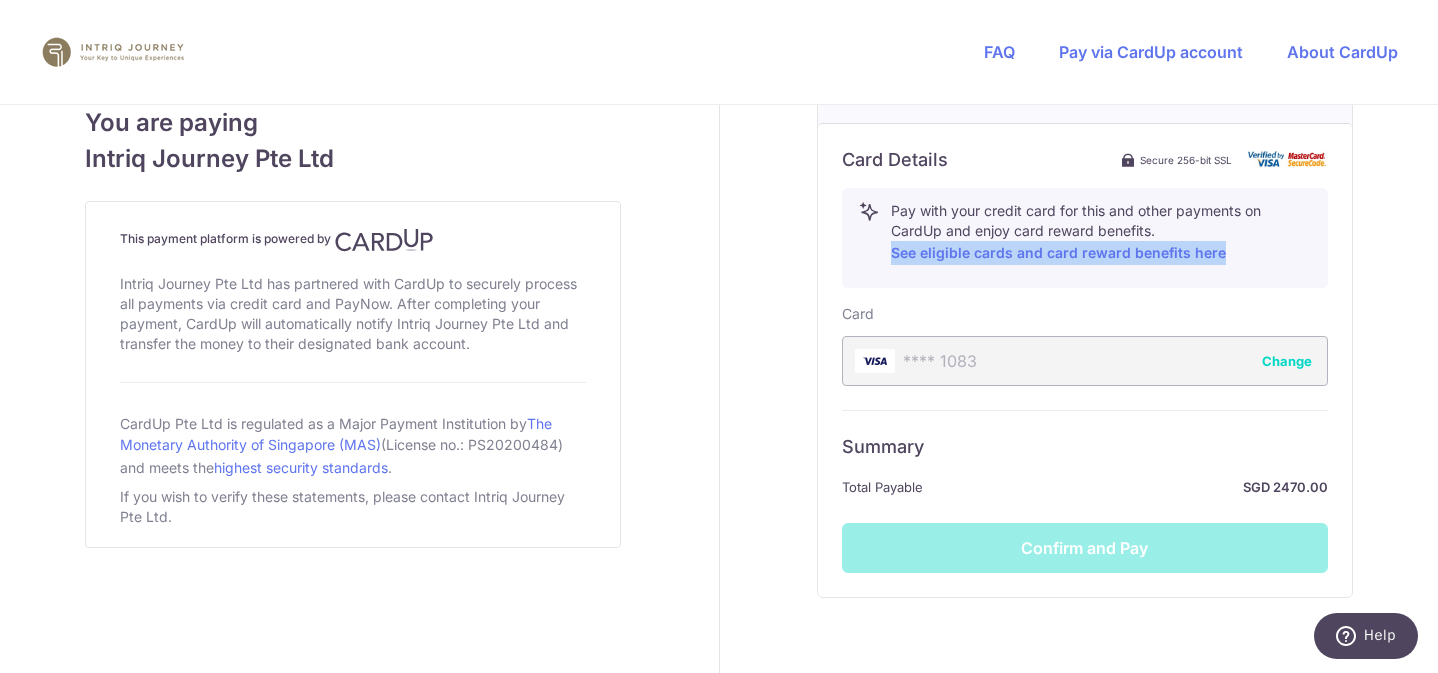 click on "Pay with your credit card for this and other payments on CardUp and enjoy card reward benefits. See eligible cards and card reward benefits here" at bounding box center (1101, 233) 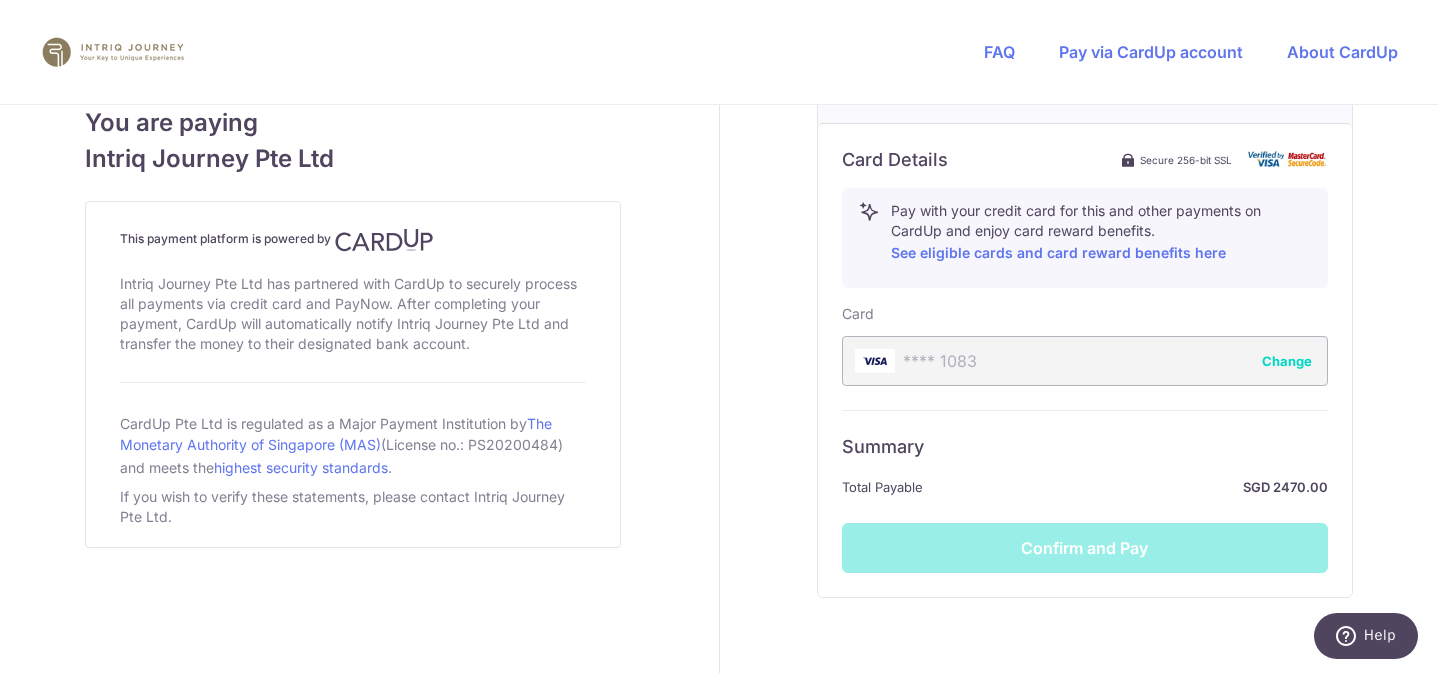 click on "Summary
Total Payable
SGD 2470.00
Confirm and Pay" at bounding box center [1085, 491] 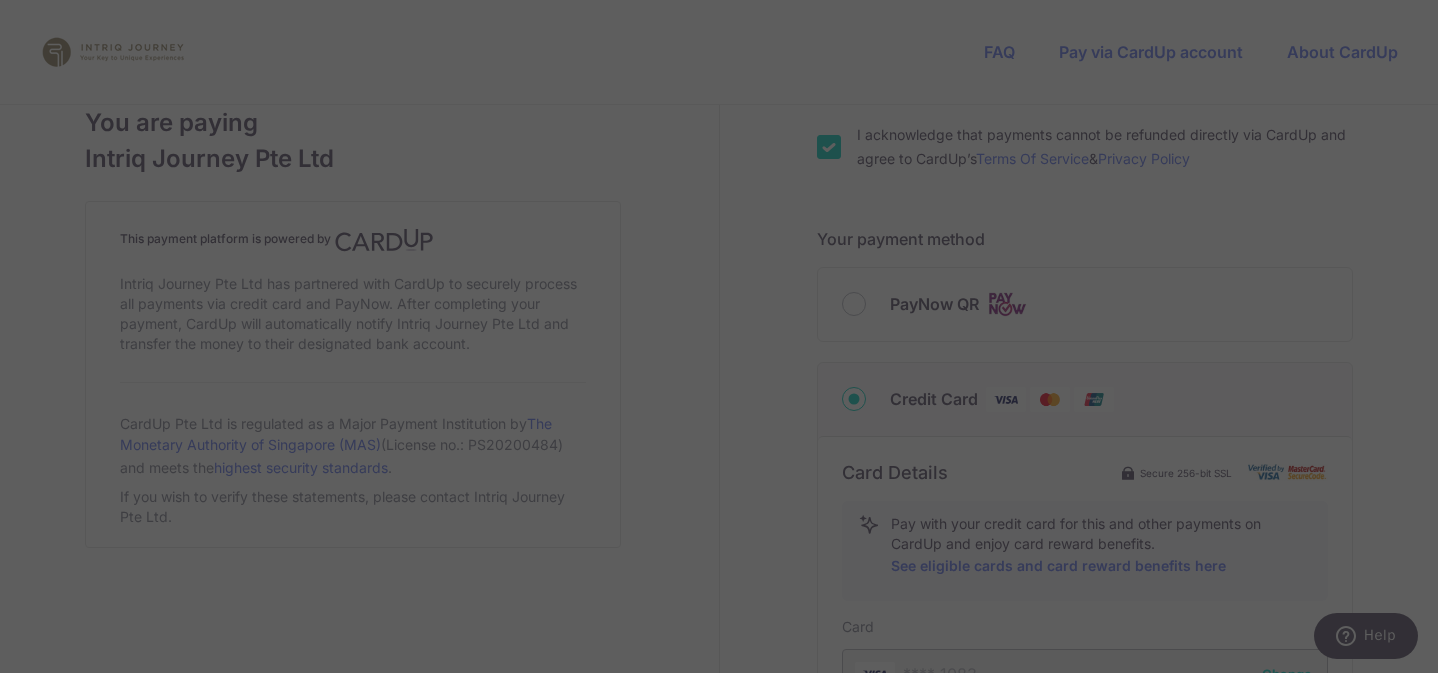 scroll, scrollTop: 759, scrollLeft: 0, axis: vertical 